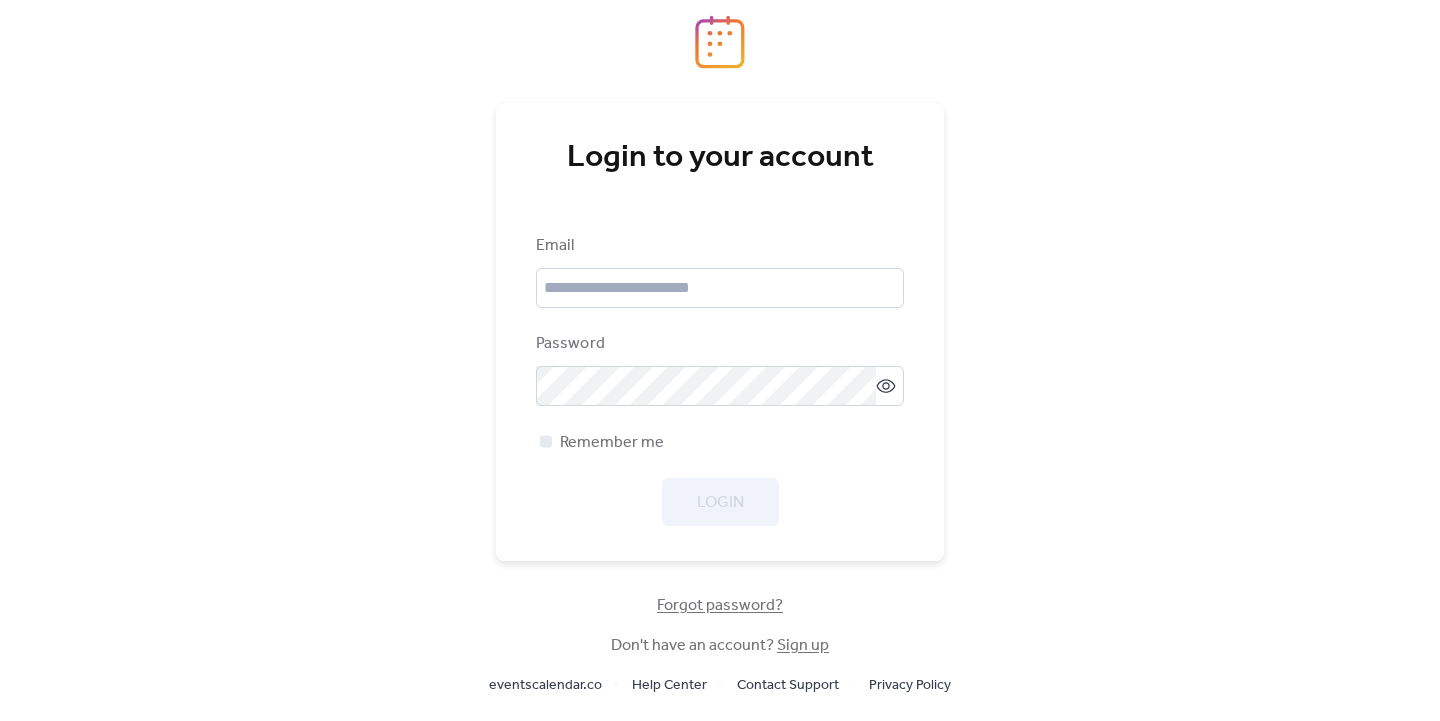 scroll, scrollTop: 0, scrollLeft: 0, axis: both 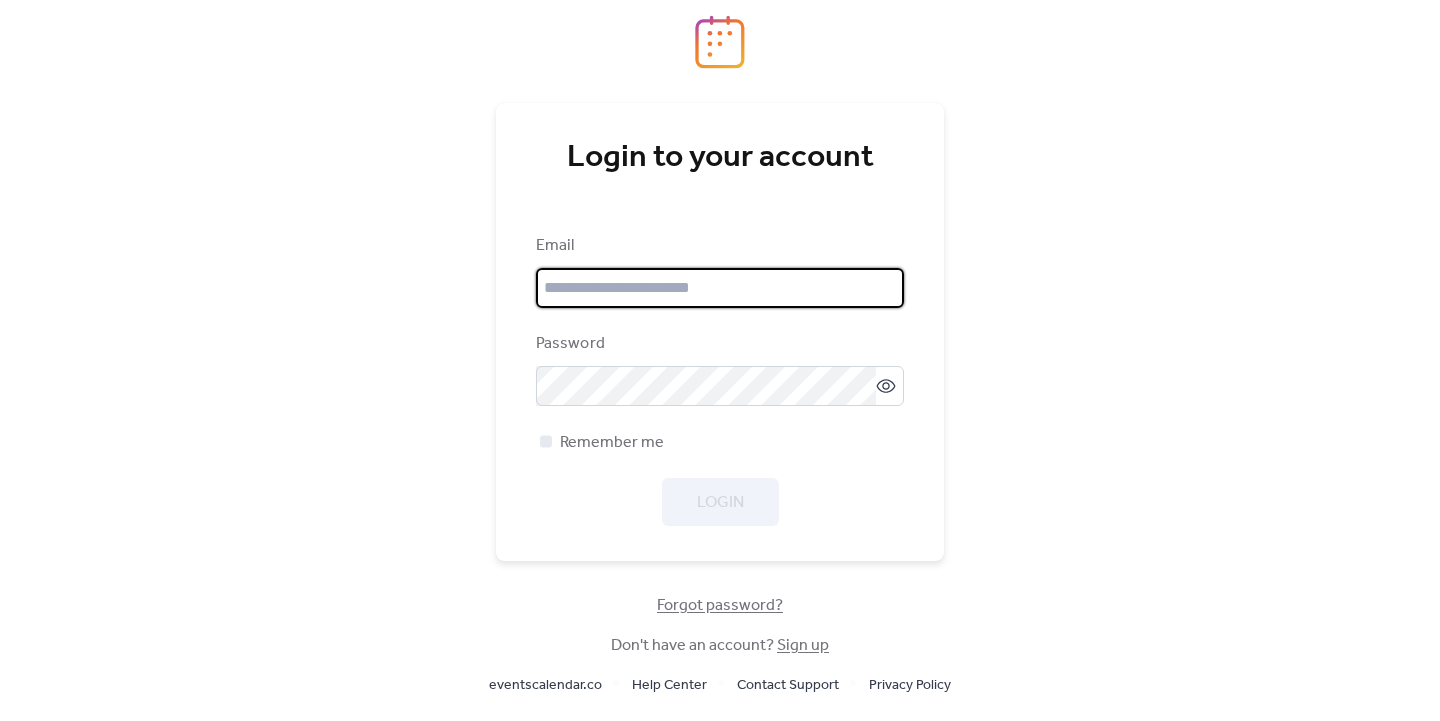 type on "**********" 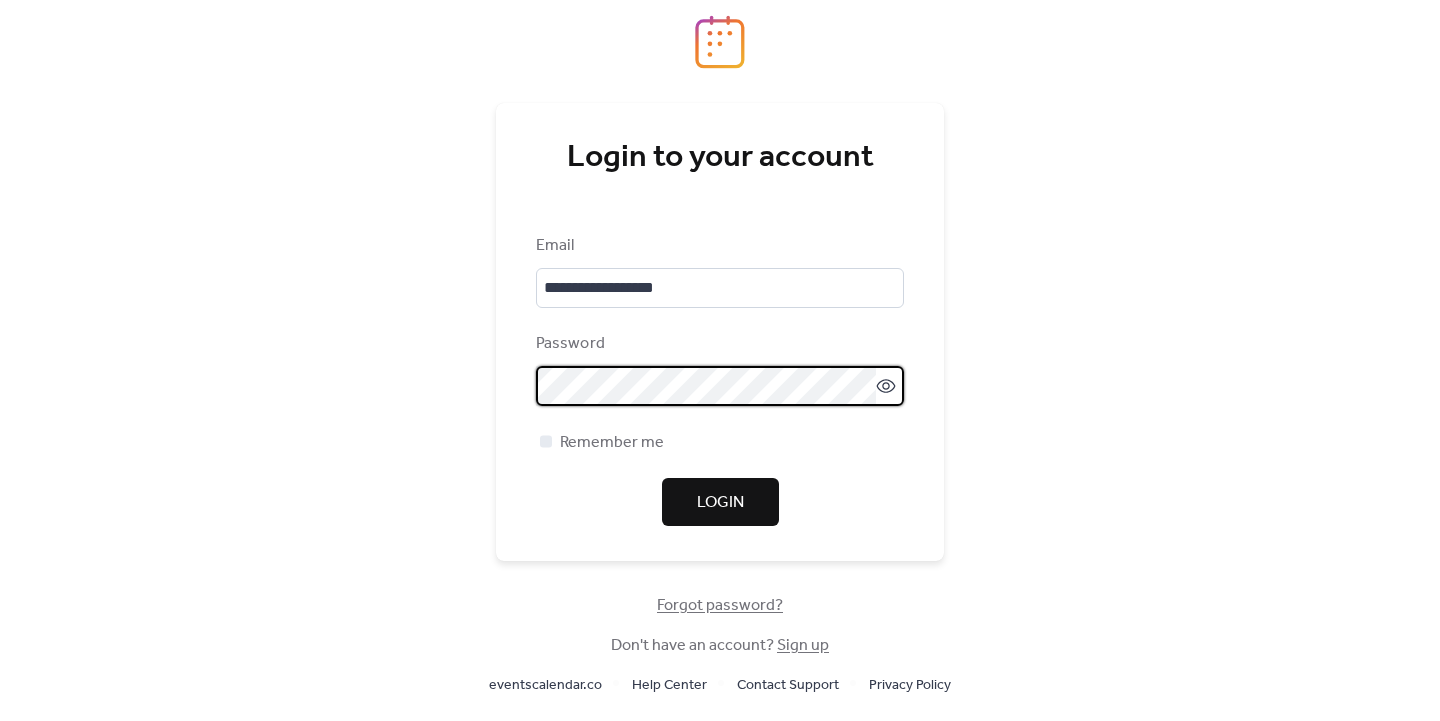 click on "Login" at bounding box center (720, 502) 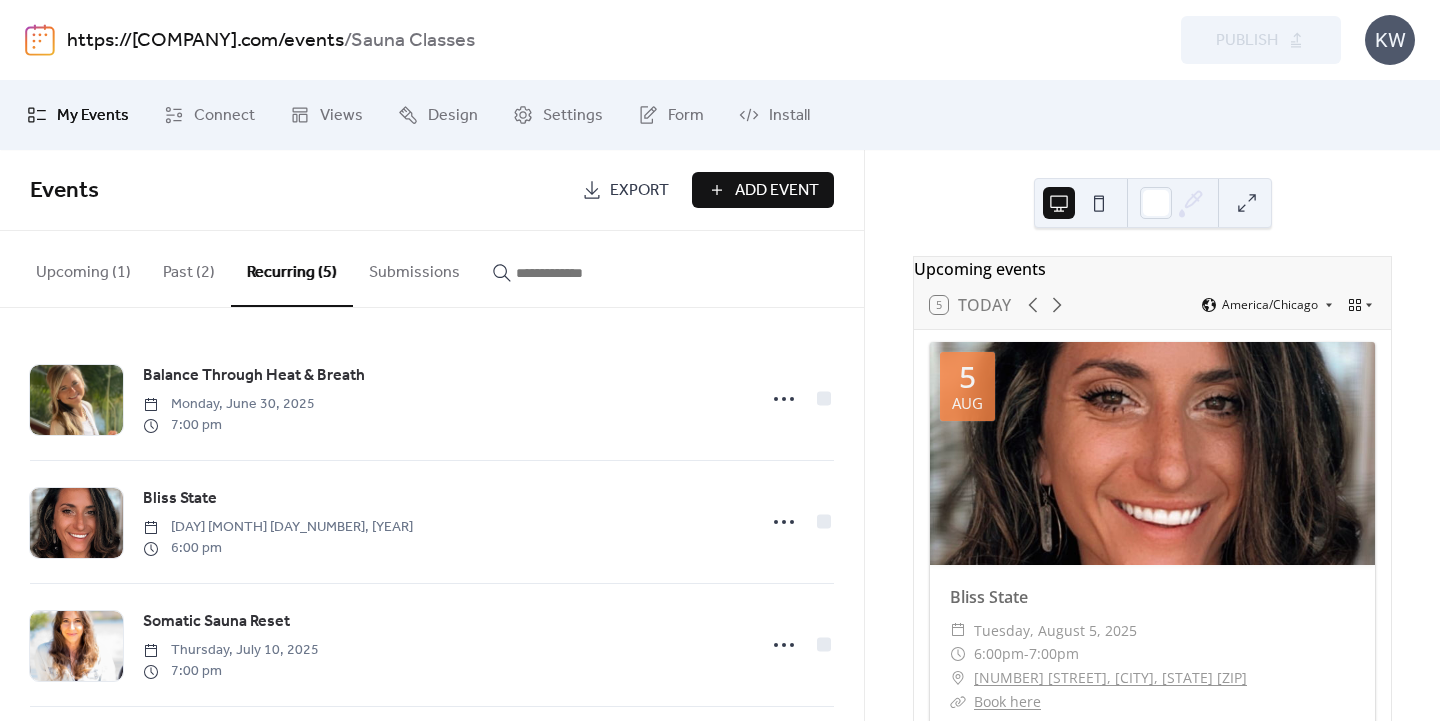 scroll, scrollTop: 0, scrollLeft: 0, axis: both 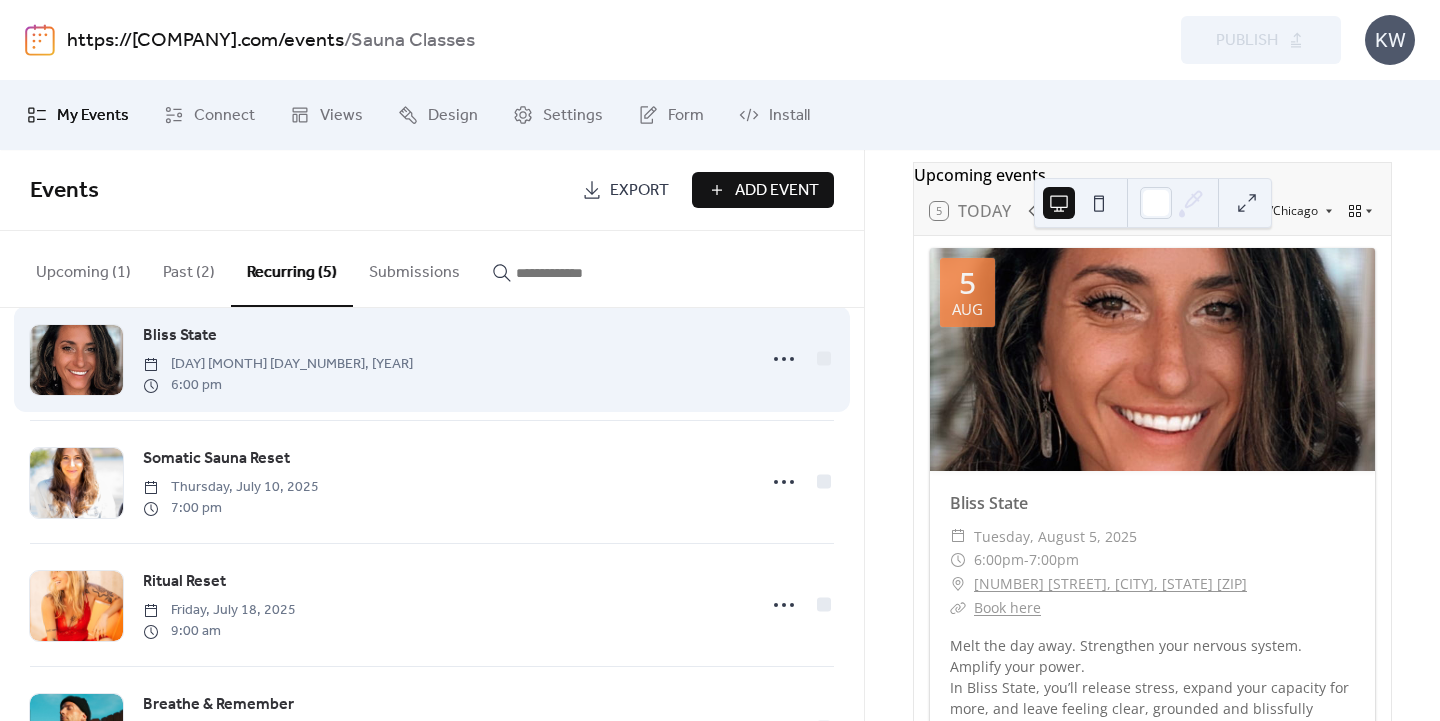 click on "Bliss State" at bounding box center (180, 336) 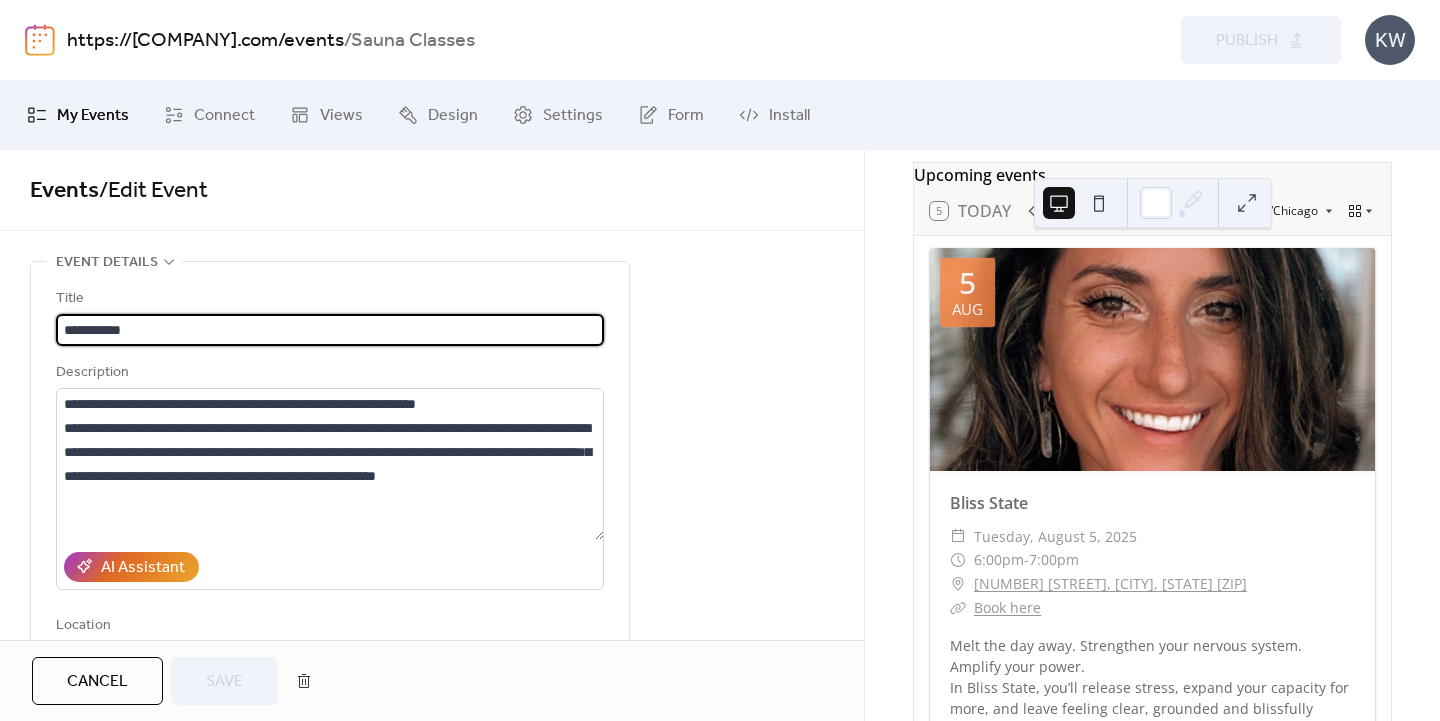 type on "**********" 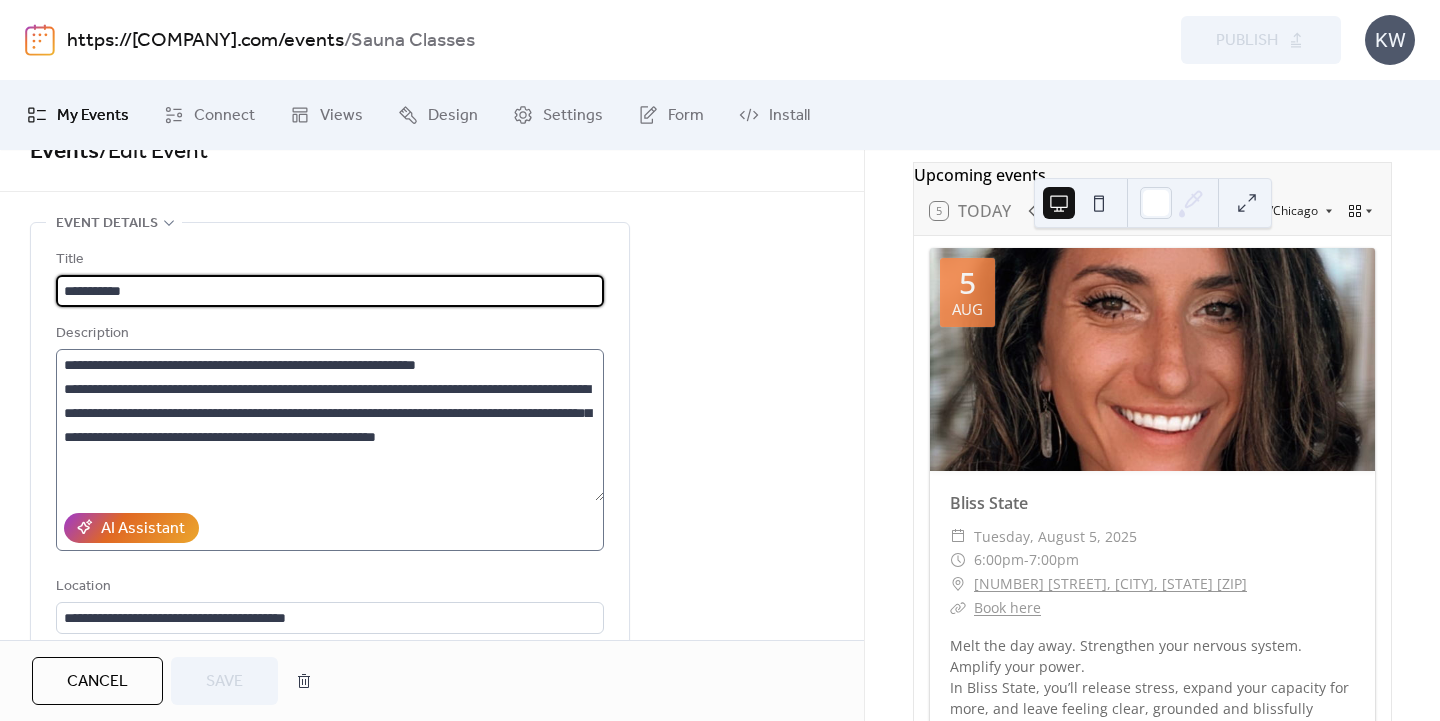 scroll, scrollTop: 0, scrollLeft: 0, axis: both 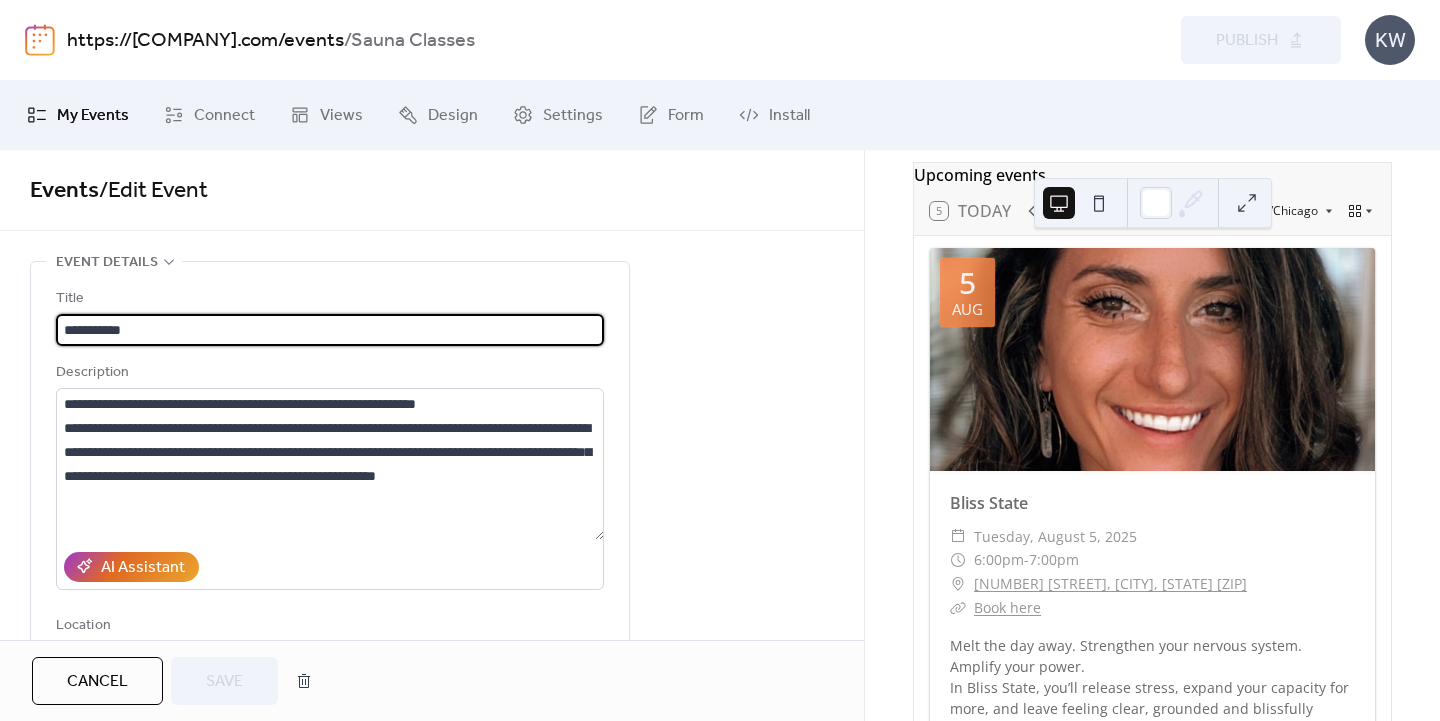 click on "Cancel" at bounding box center [97, 682] 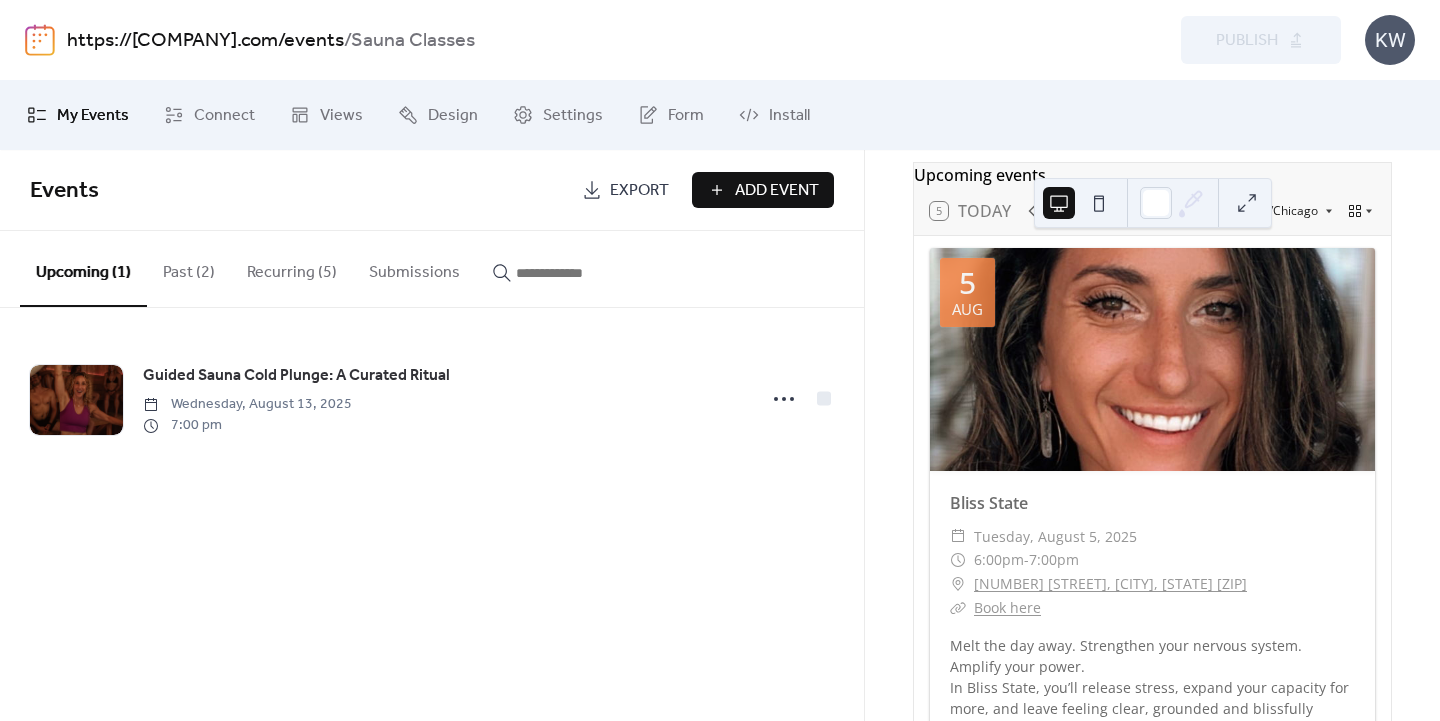 click on "Recurring (5)" at bounding box center (292, 268) 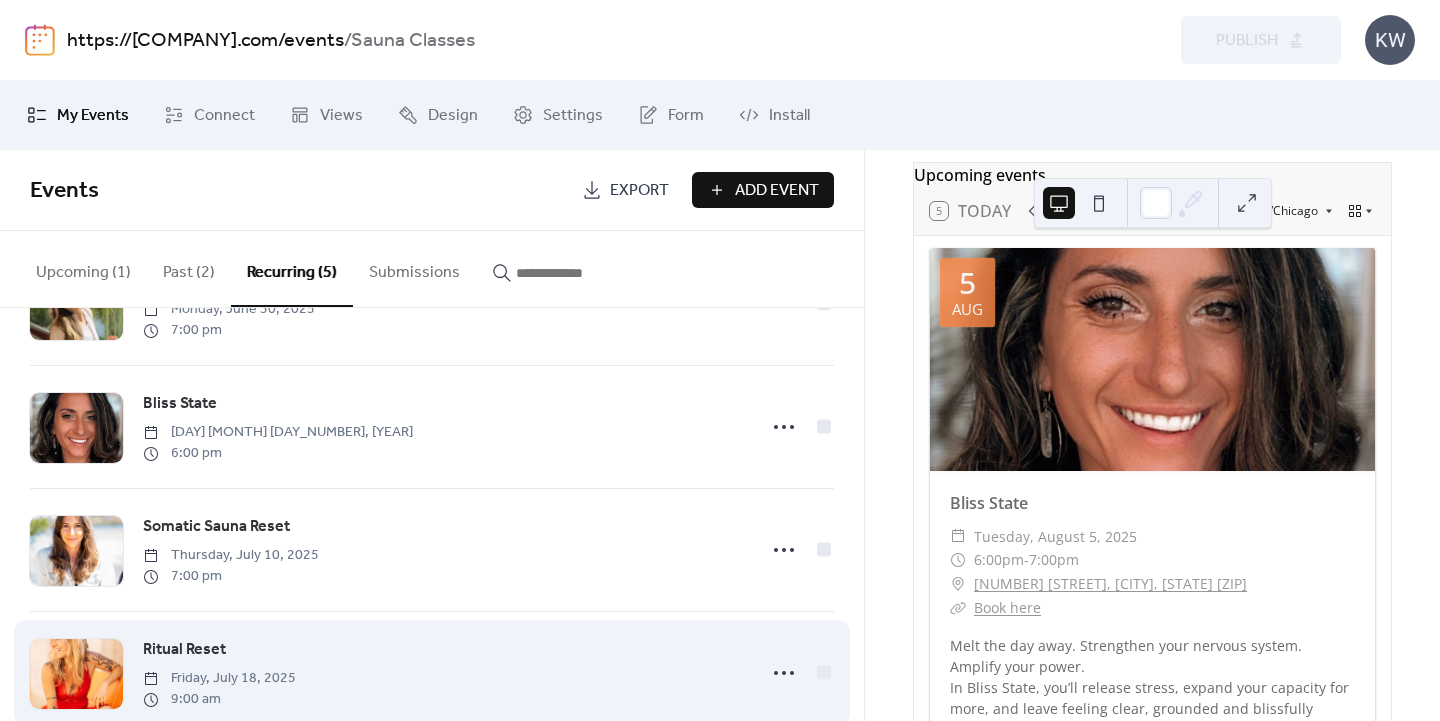 scroll, scrollTop: 0, scrollLeft: 0, axis: both 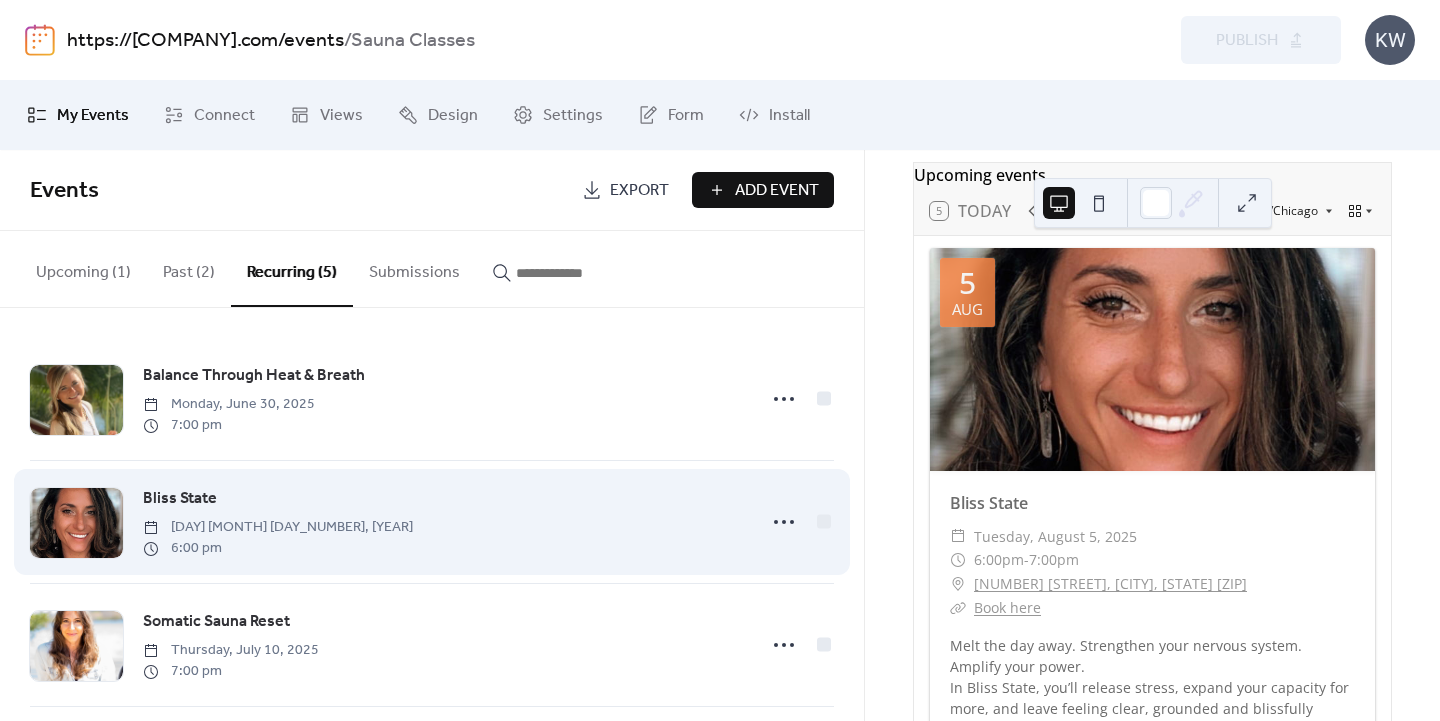 click on "Bliss State" at bounding box center (180, 499) 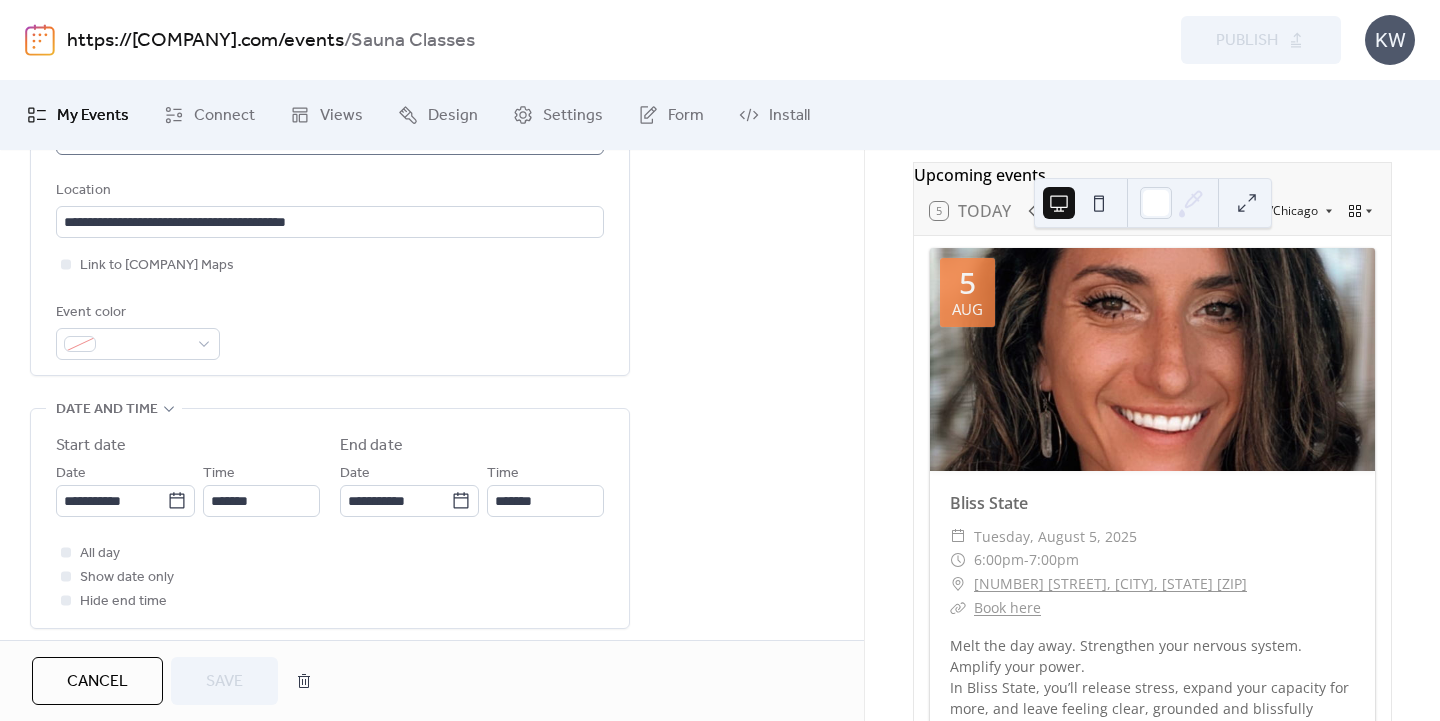 scroll, scrollTop: 0, scrollLeft: 0, axis: both 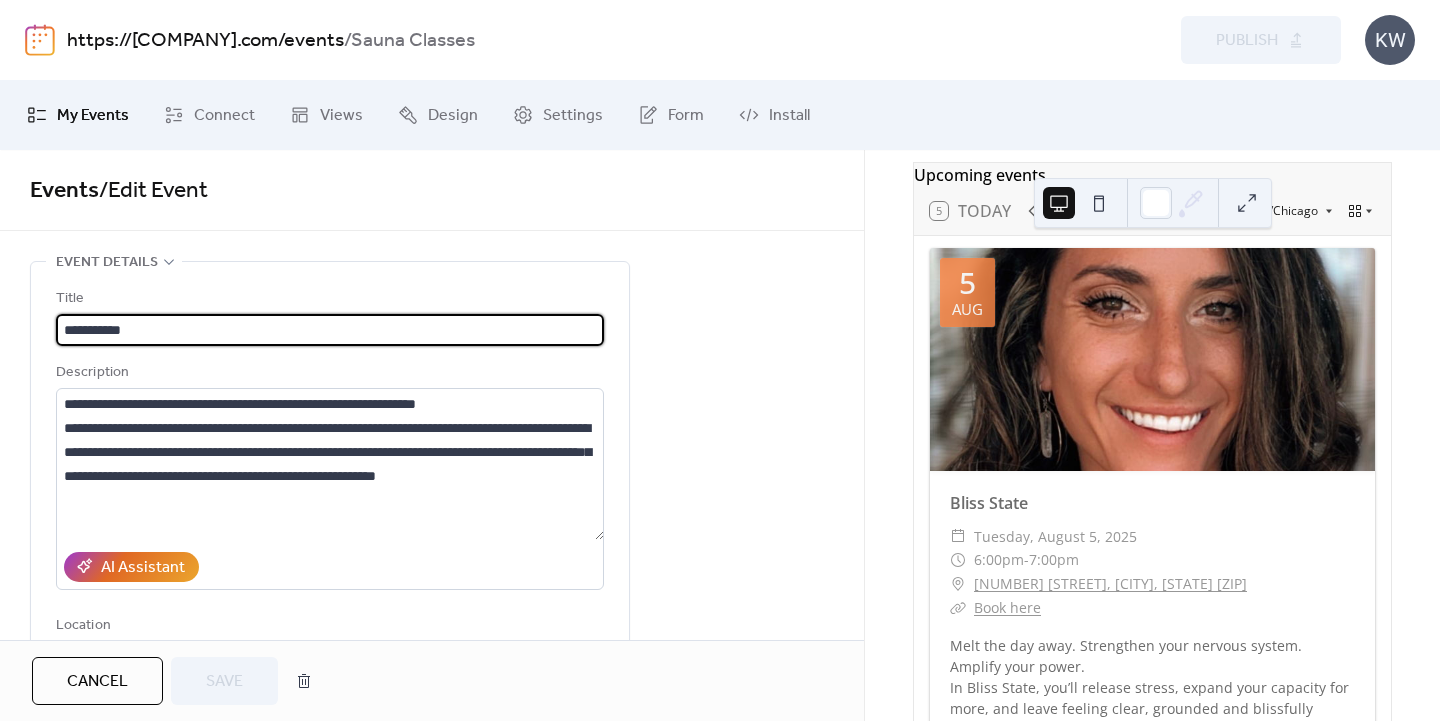 click on "Cancel" at bounding box center [97, 682] 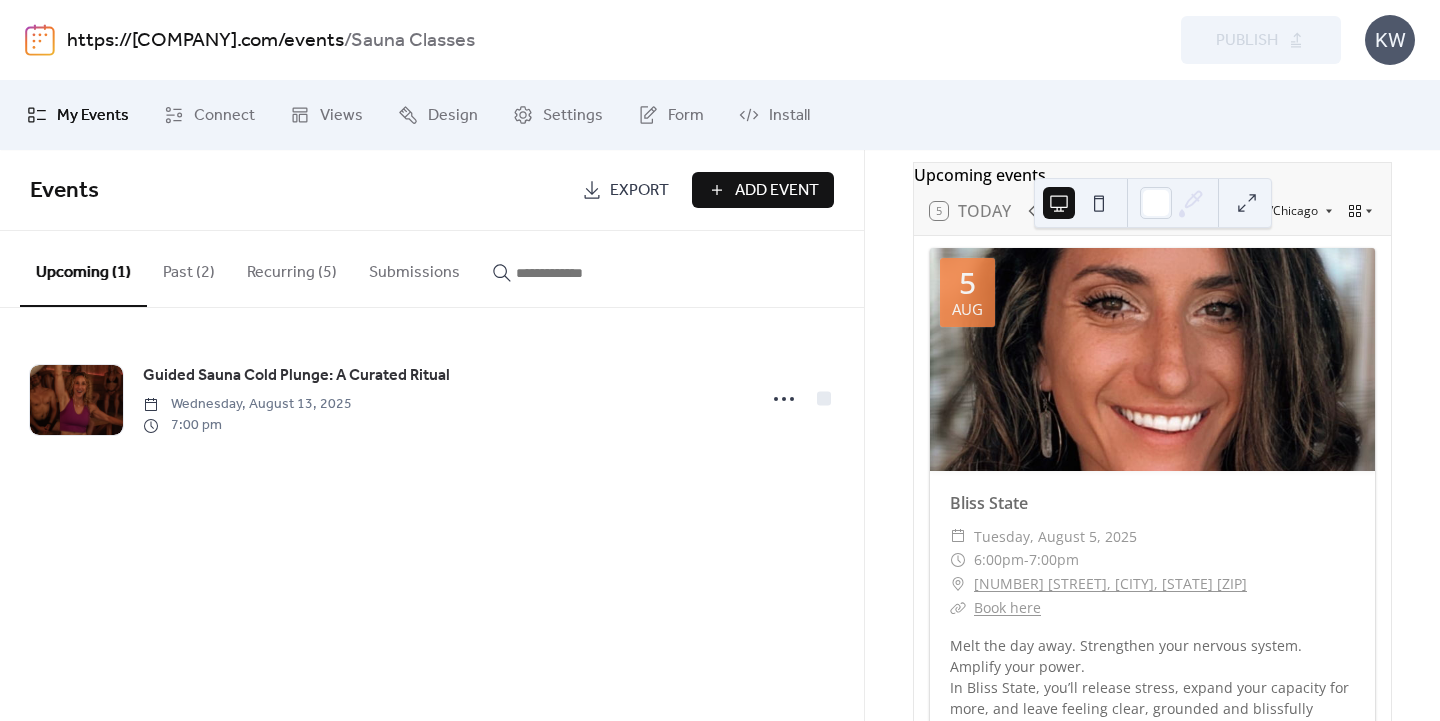 click at bounding box center (576, 273) 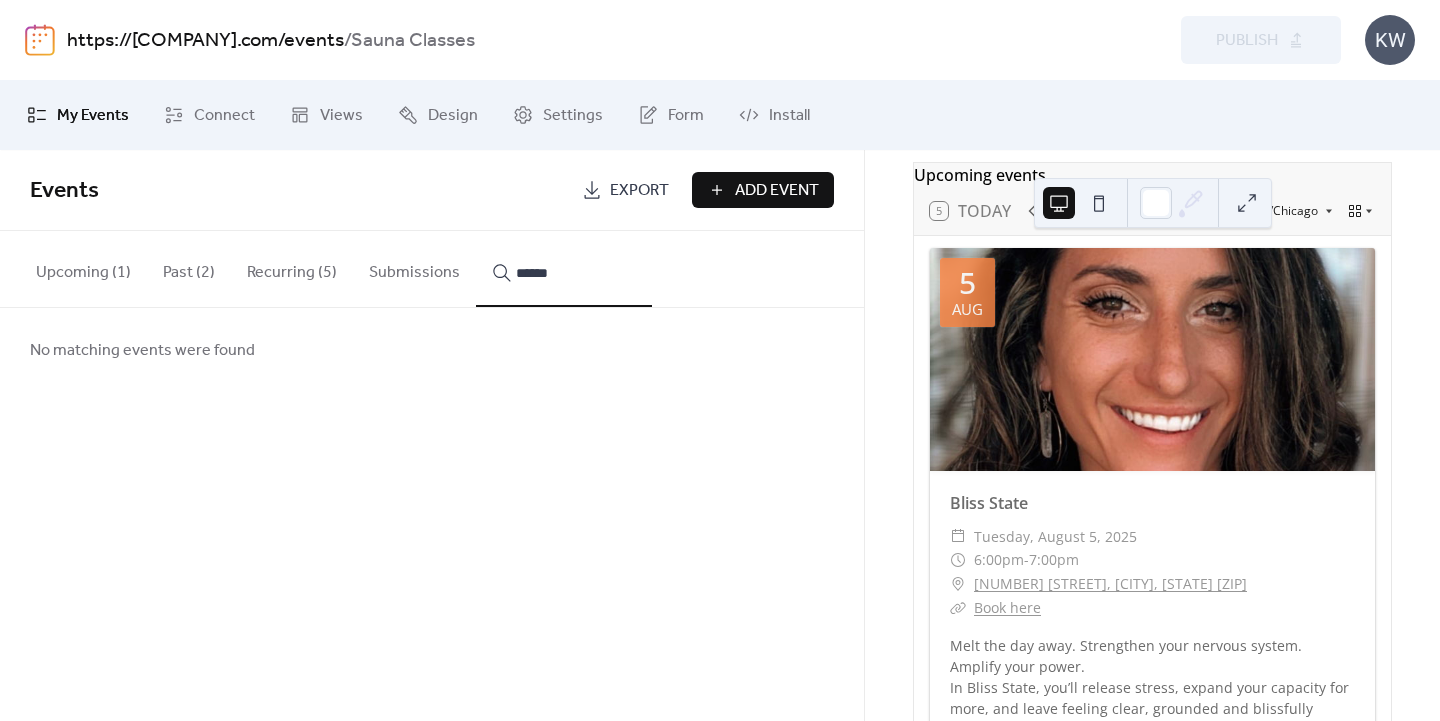 type on "******" 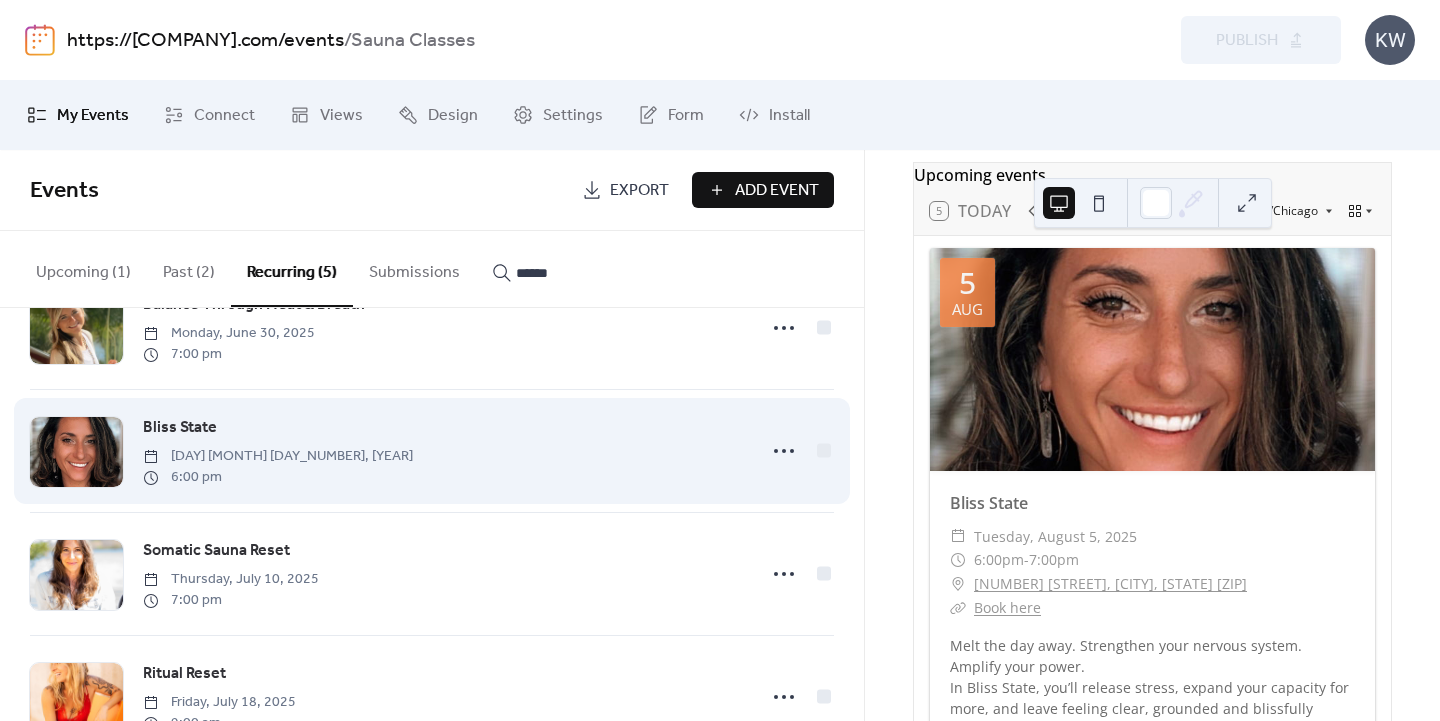 scroll, scrollTop: 86, scrollLeft: 0, axis: vertical 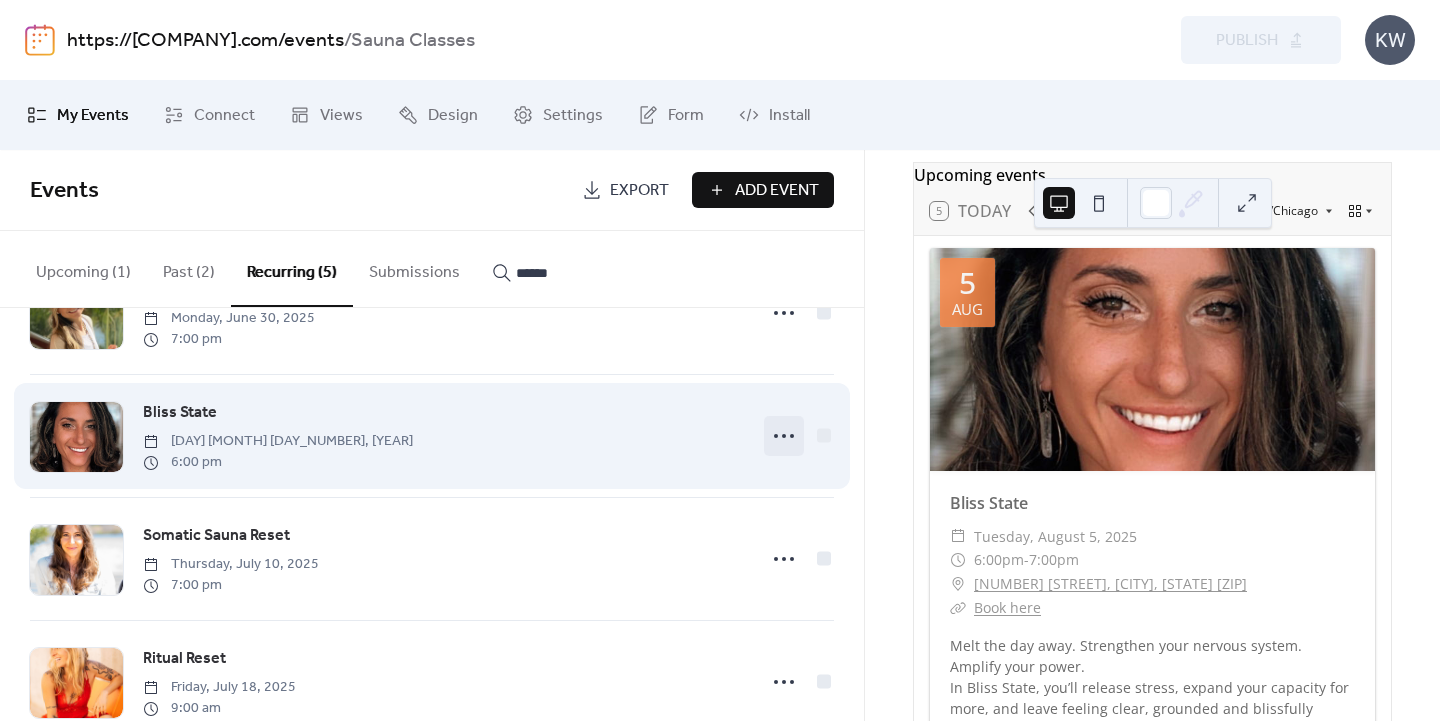 click 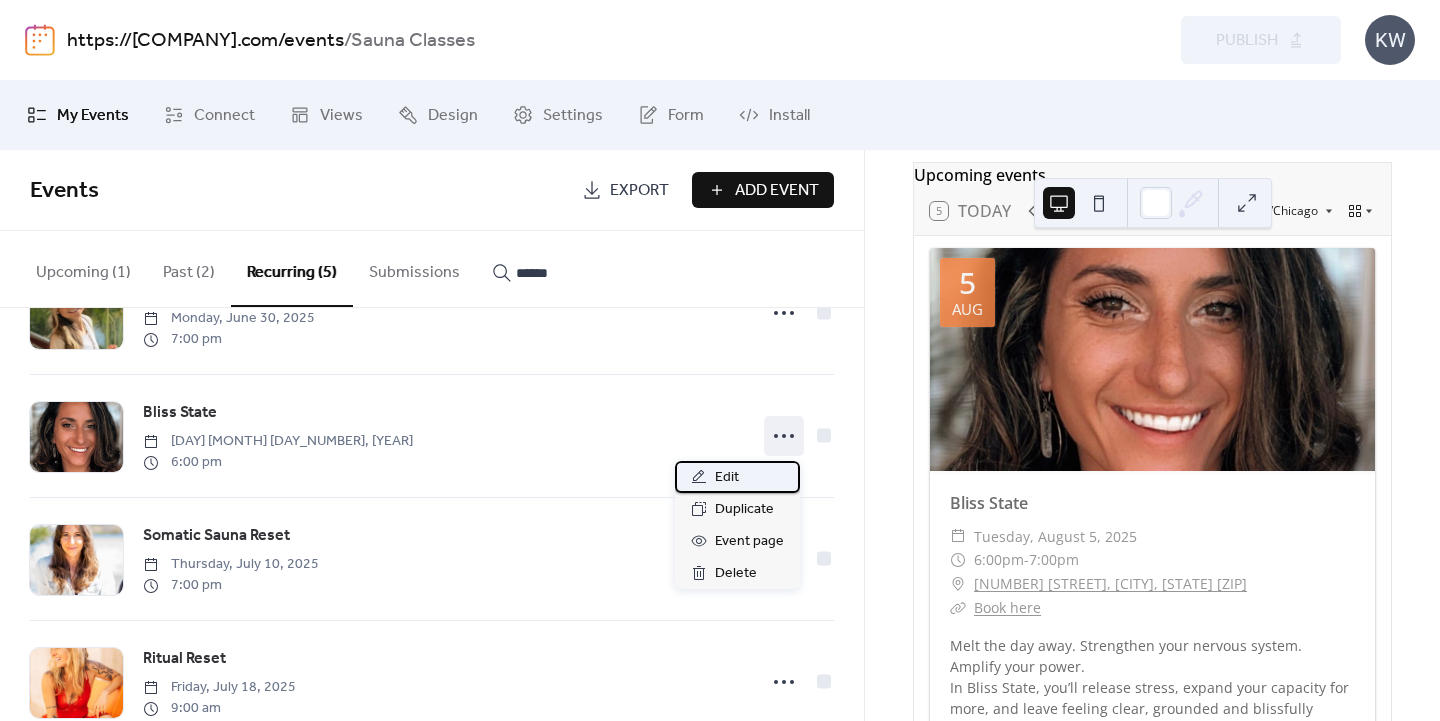click on "Edit" at bounding box center [737, 477] 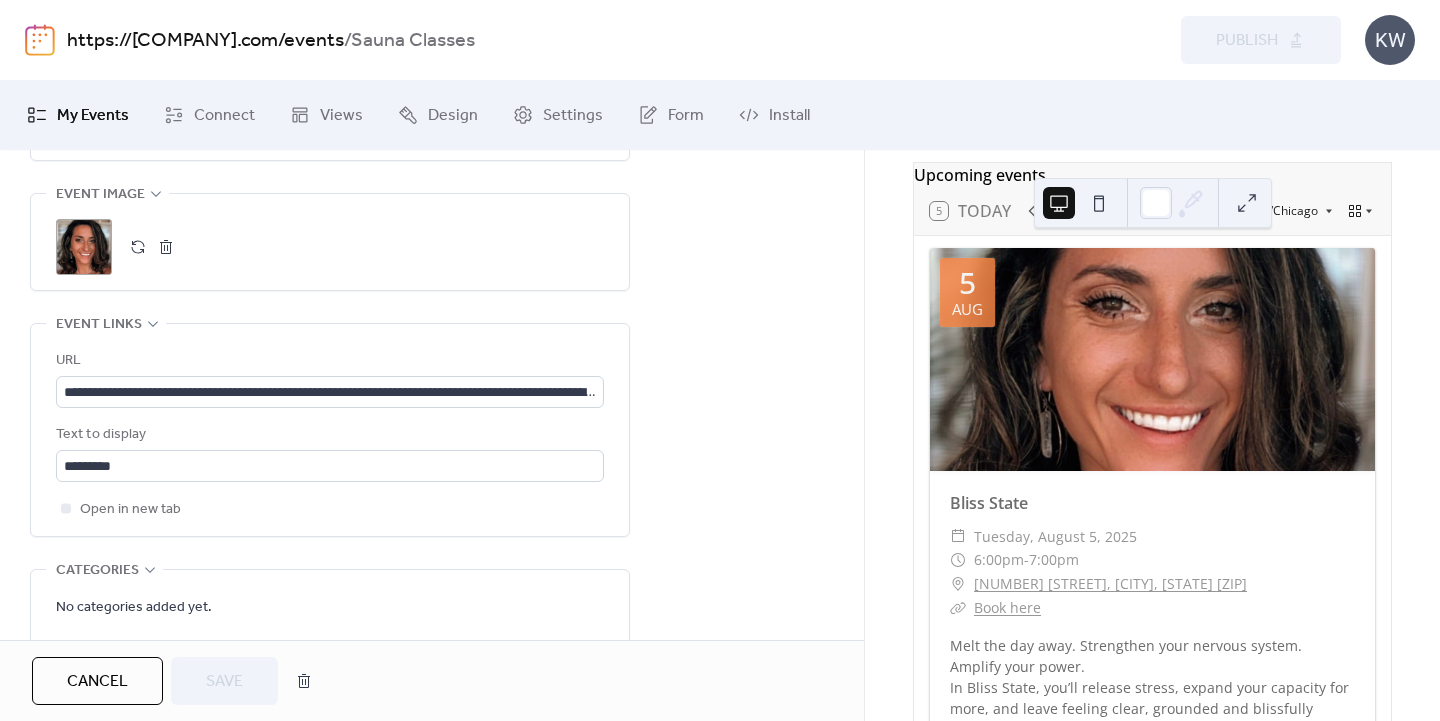 scroll, scrollTop: 1387, scrollLeft: 0, axis: vertical 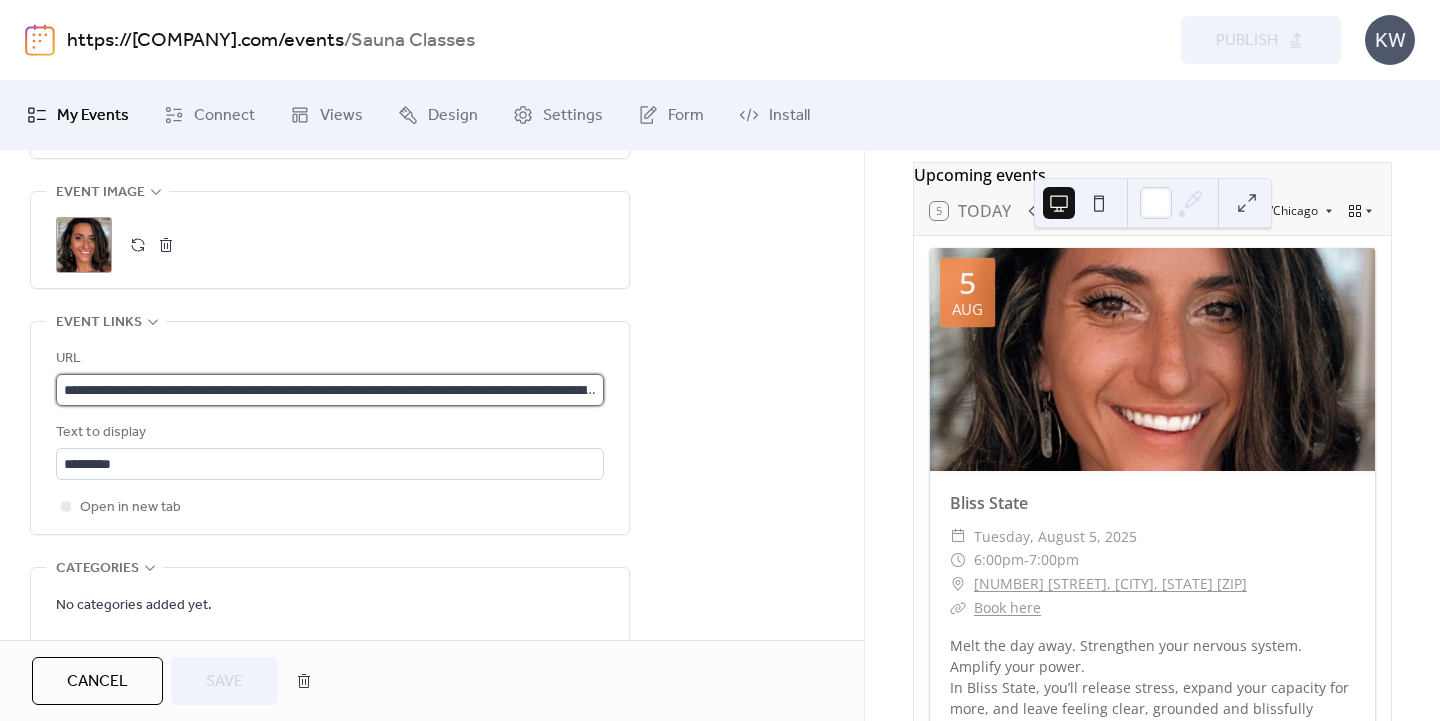 click on "**********" at bounding box center [330, 390] 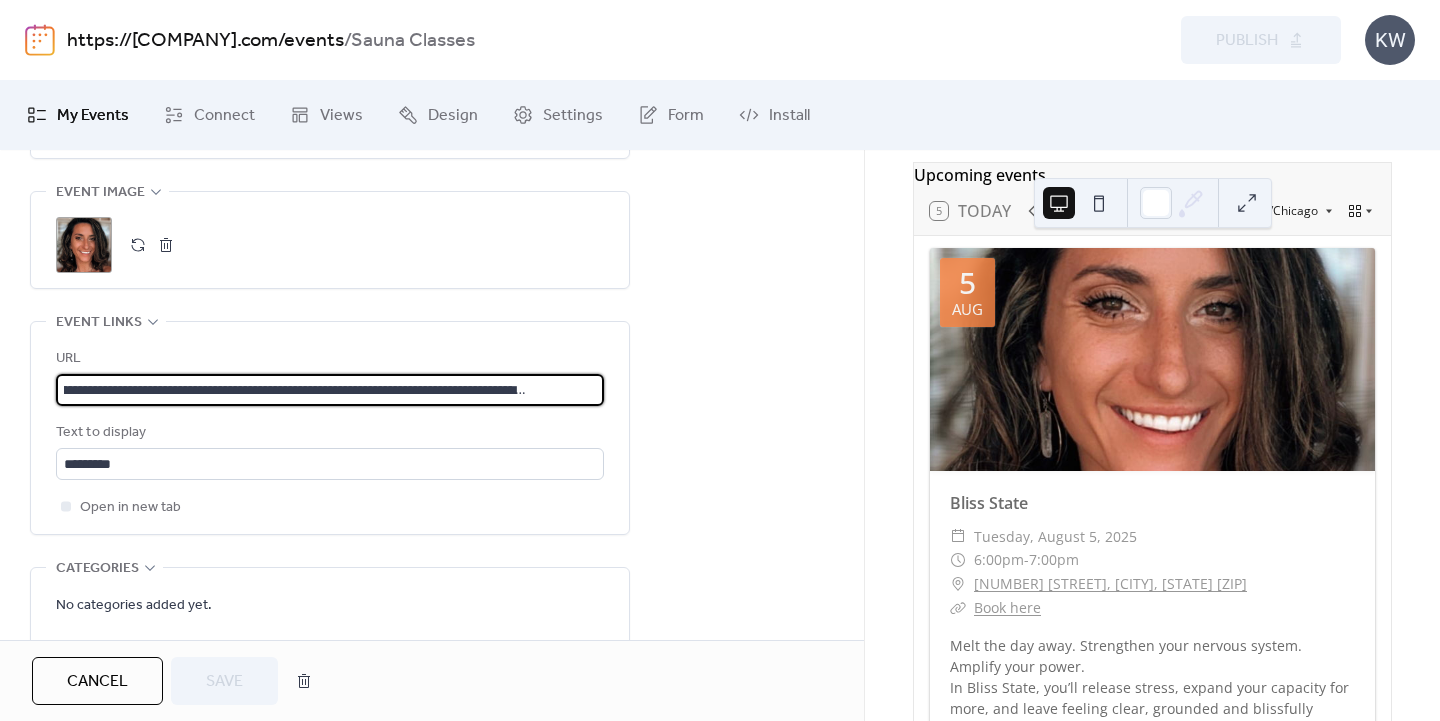 scroll, scrollTop: 0, scrollLeft: 281, axis: horizontal 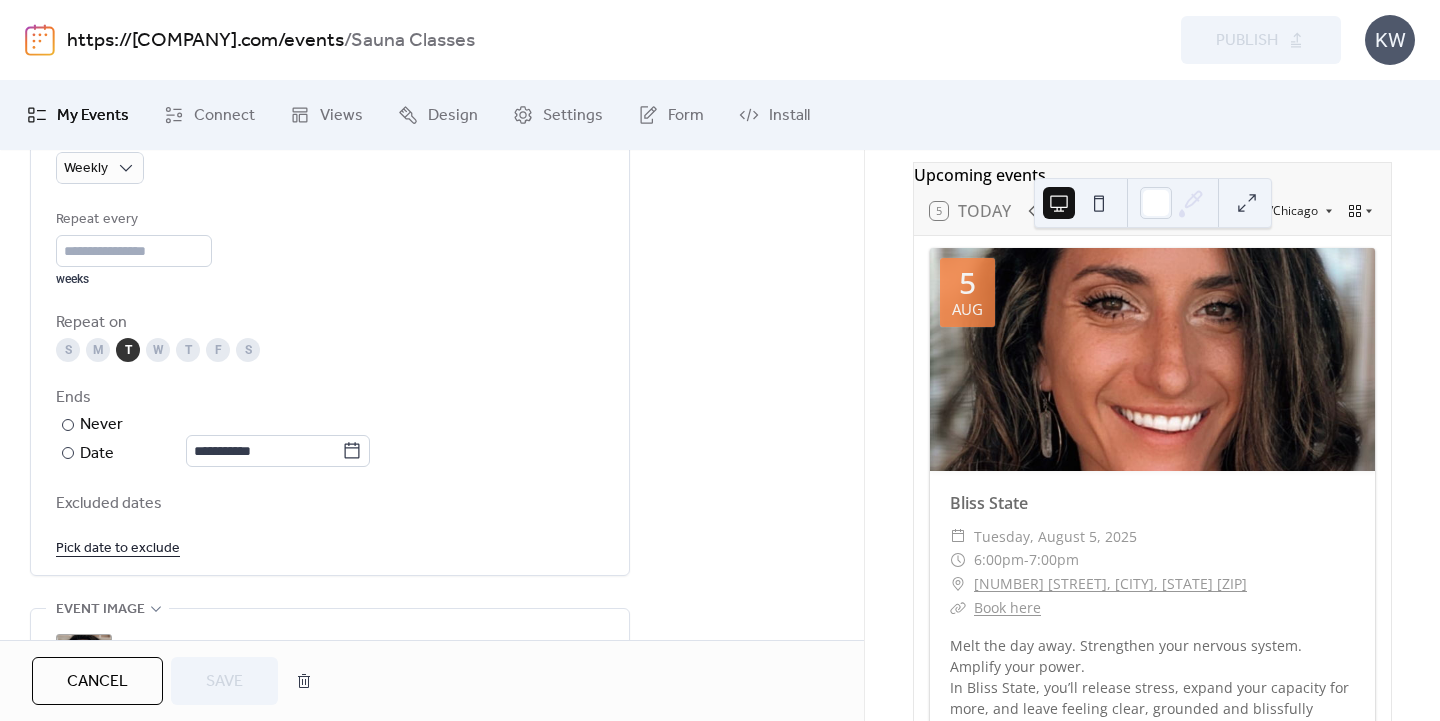 click on "**********" at bounding box center (432, 251) 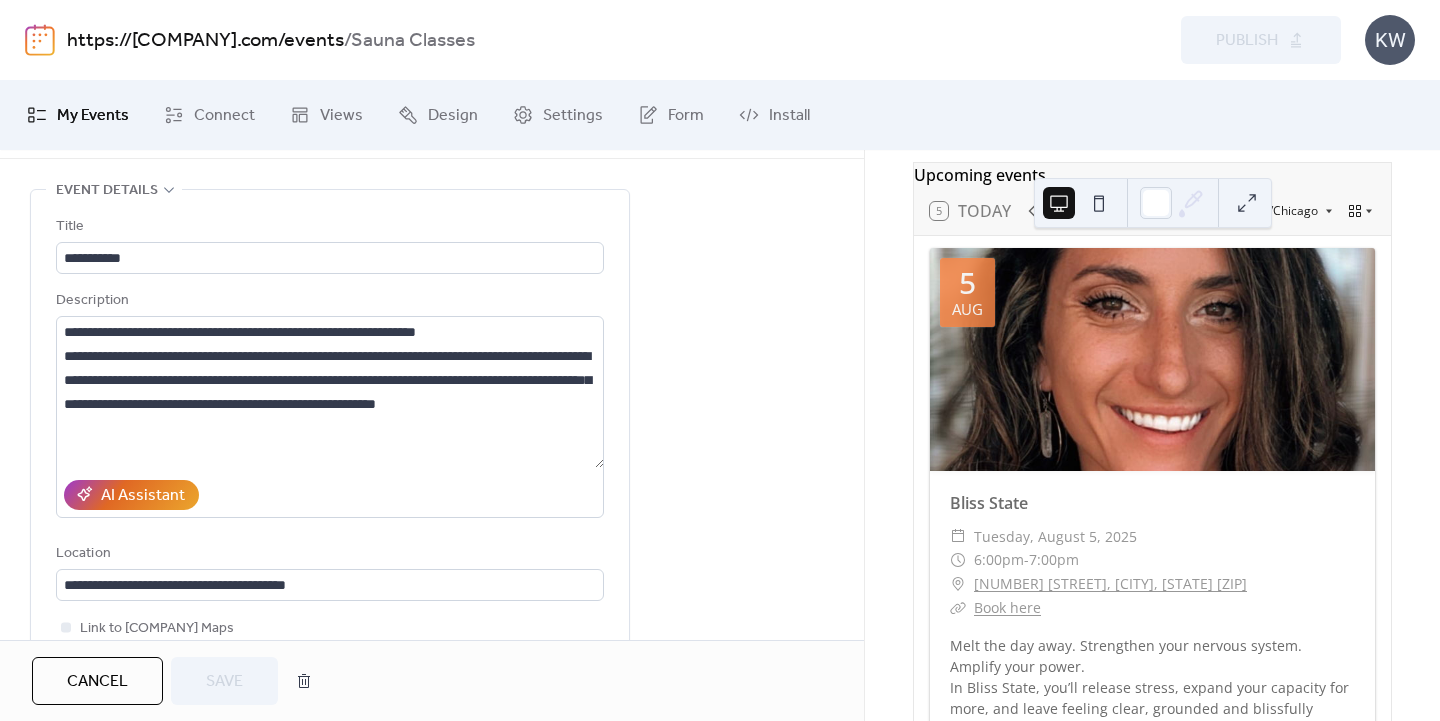 scroll, scrollTop: 0, scrollLeft: 0, axis: both 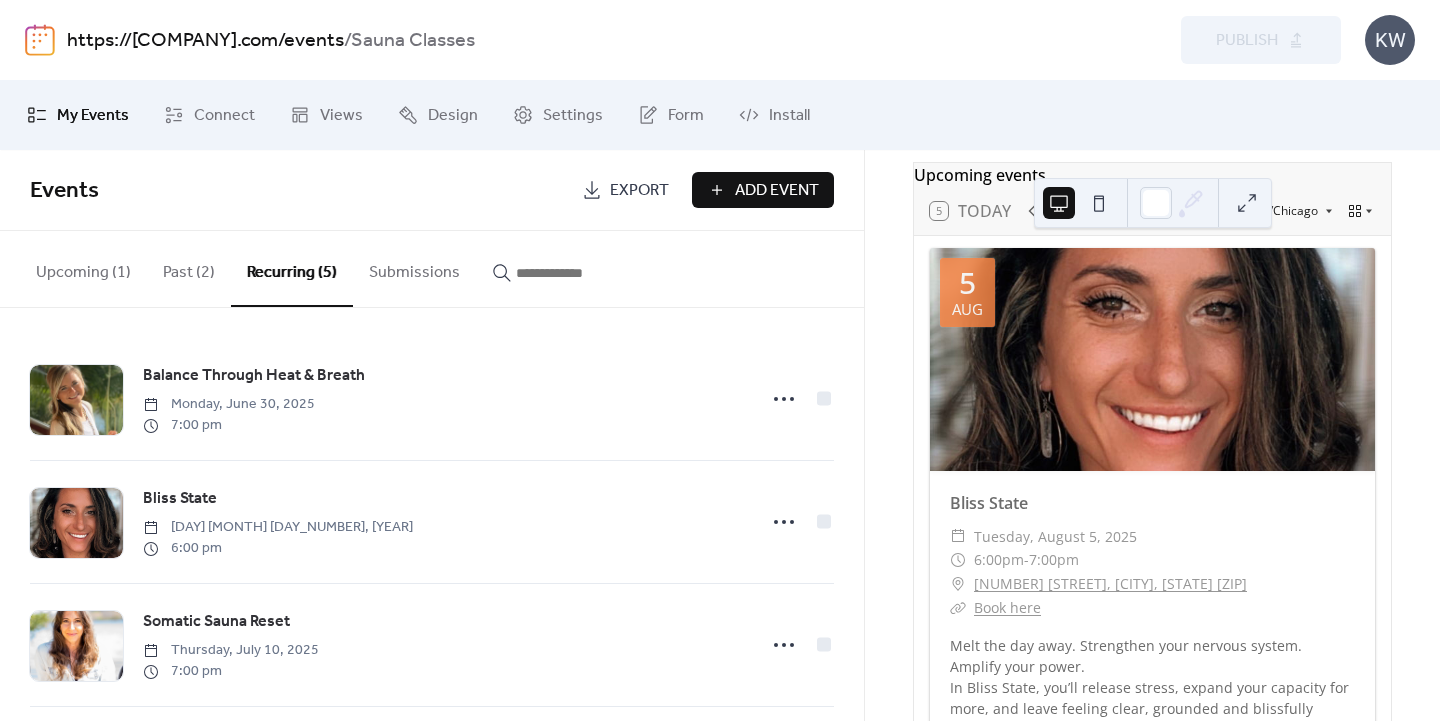 click on "Past (2)" at bounding box center [189, 268] 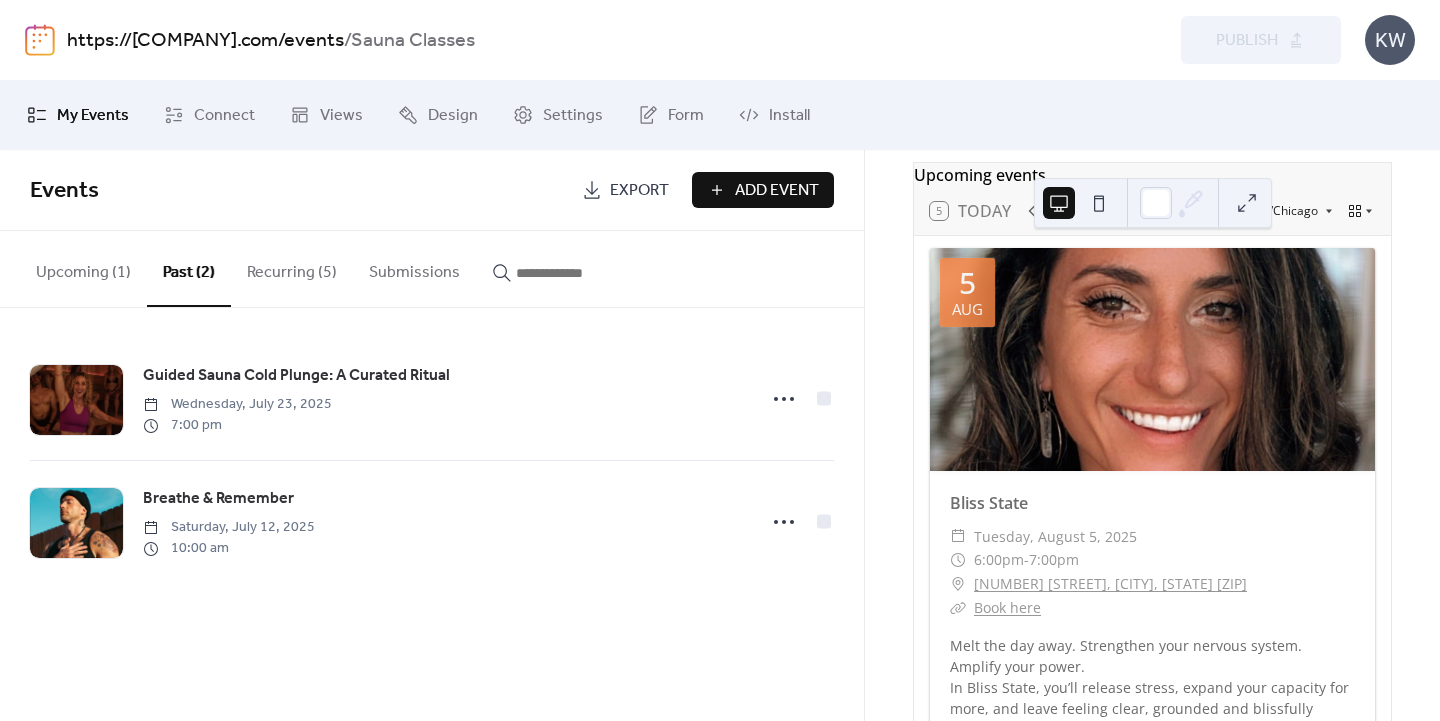 click on "Upcoming (1)" at bounding box center (83, 268) 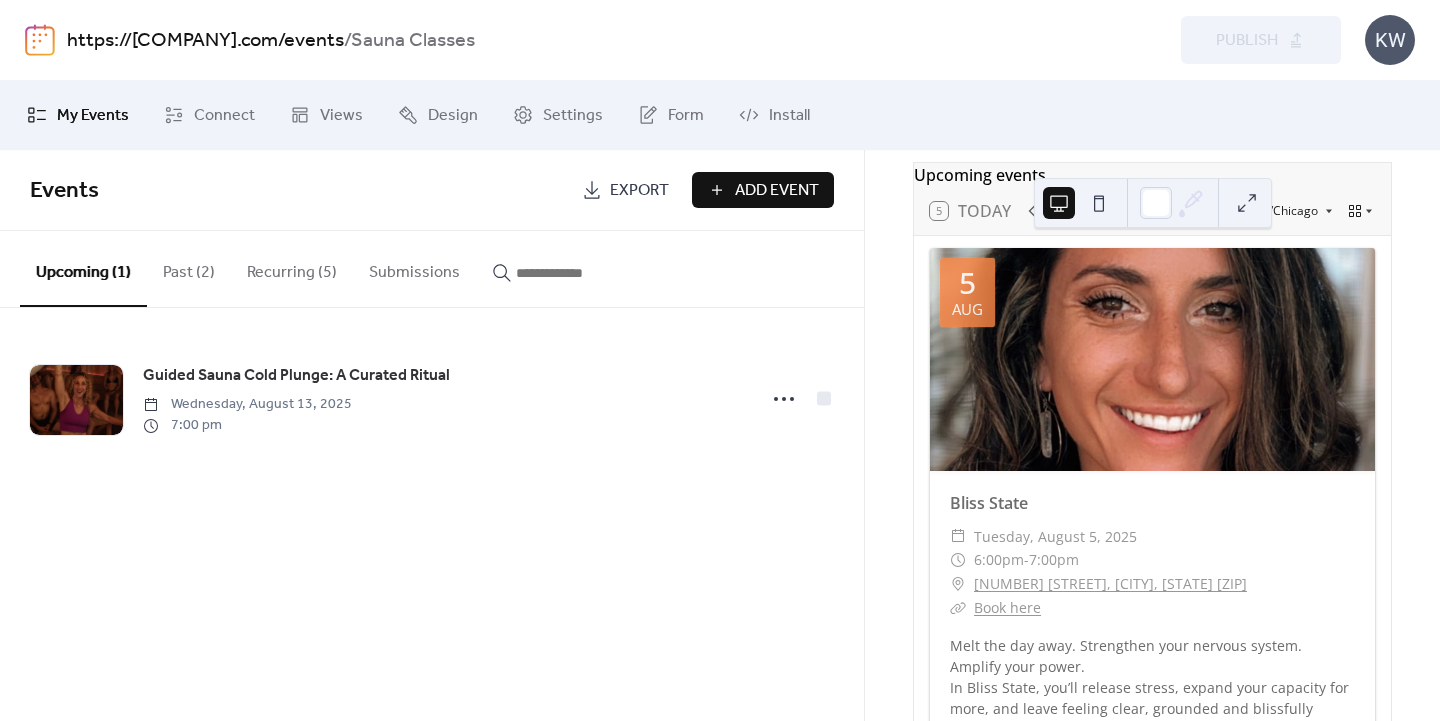 click on "Past (2)" at bounding box center [189, 268] 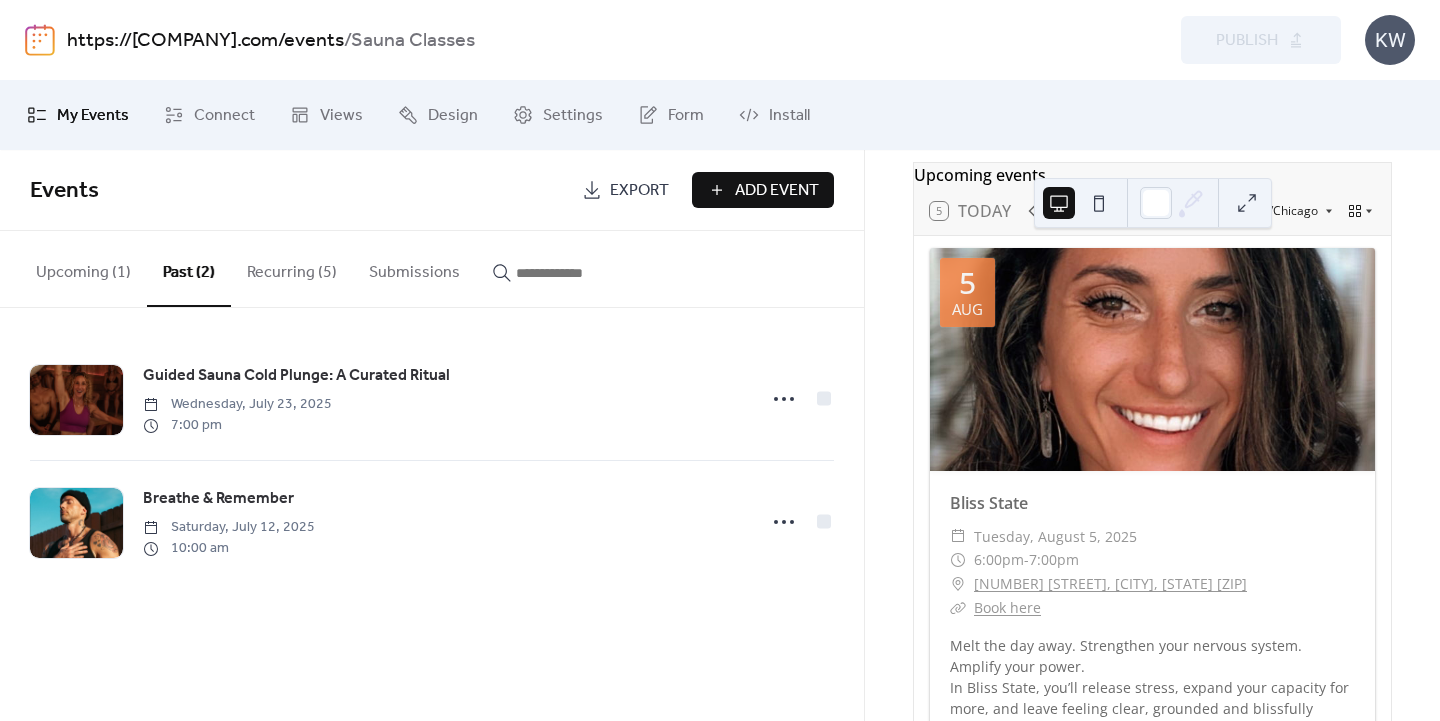 click on "Recurring (5)" at bounding box center [292, 268] 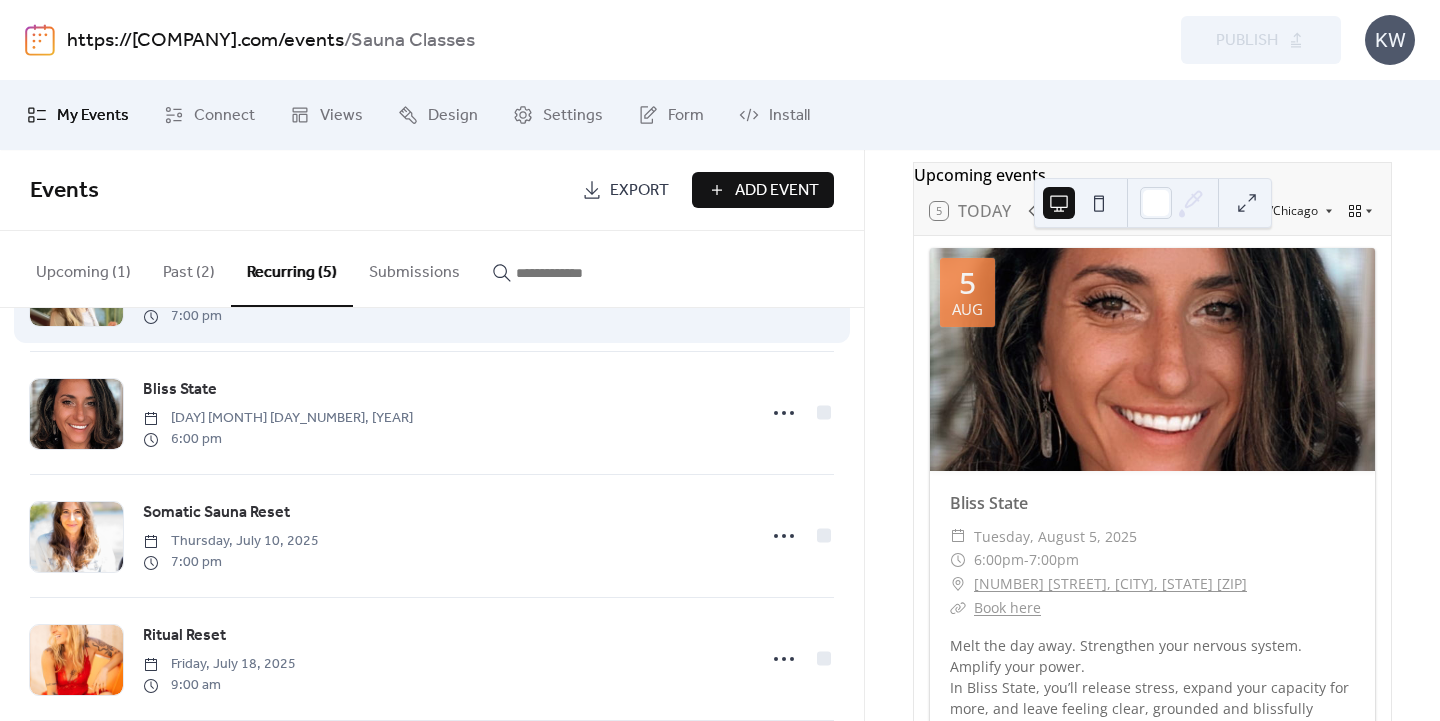 scroll, scrollTop: 0, scrollLeft: 0, axis: both 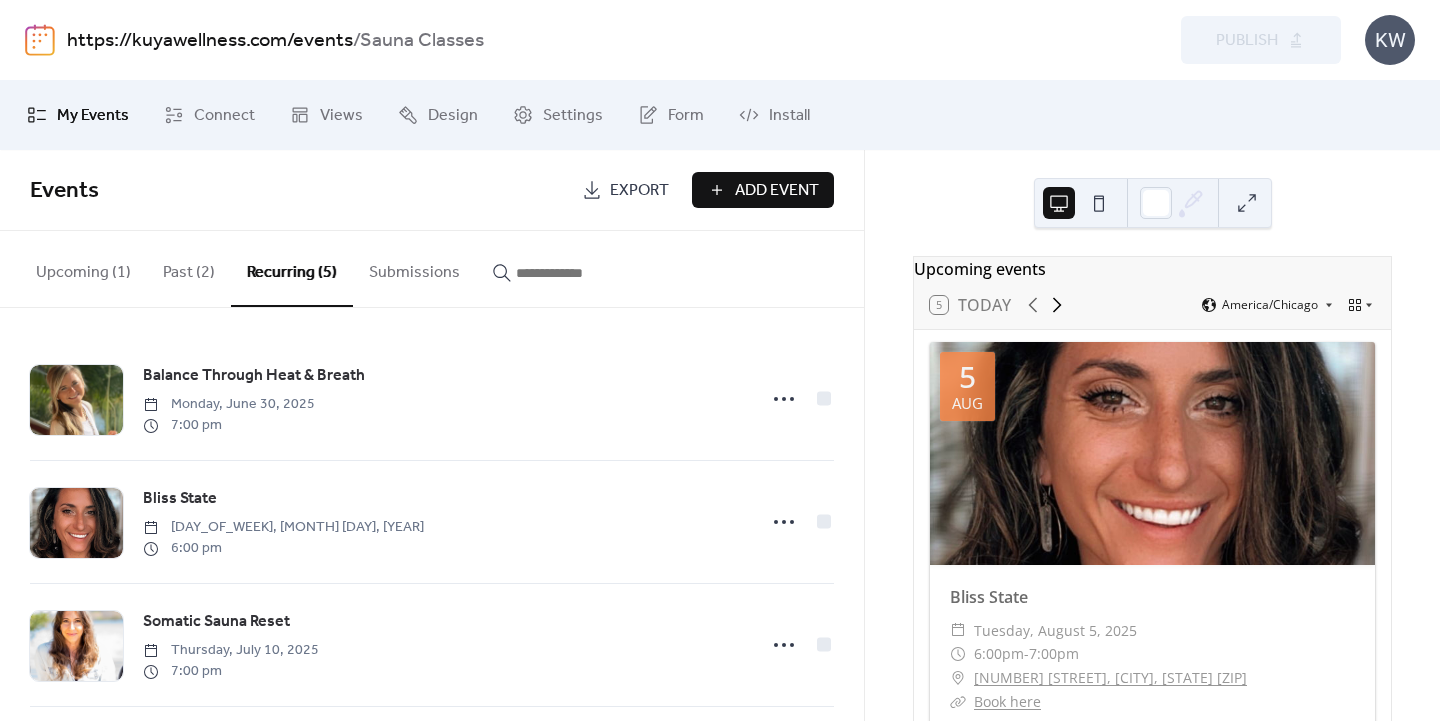 click 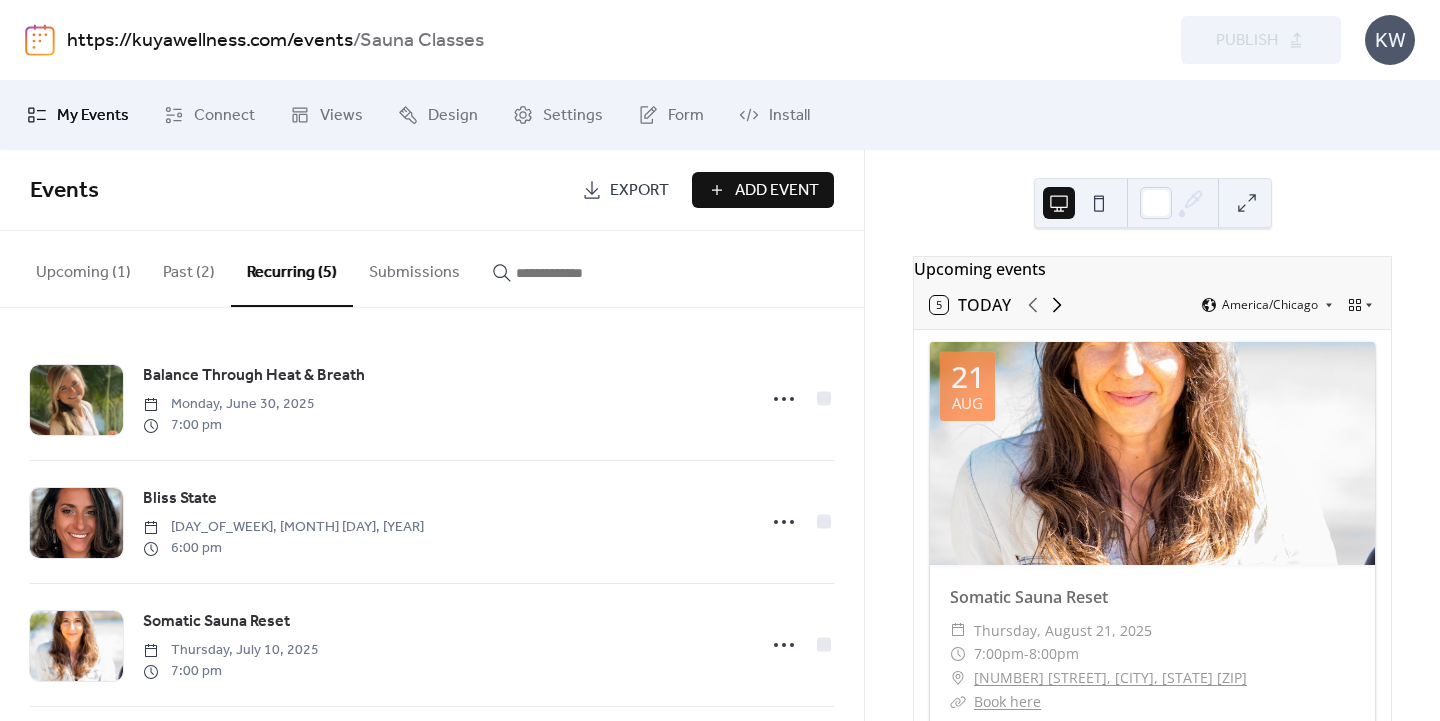 click 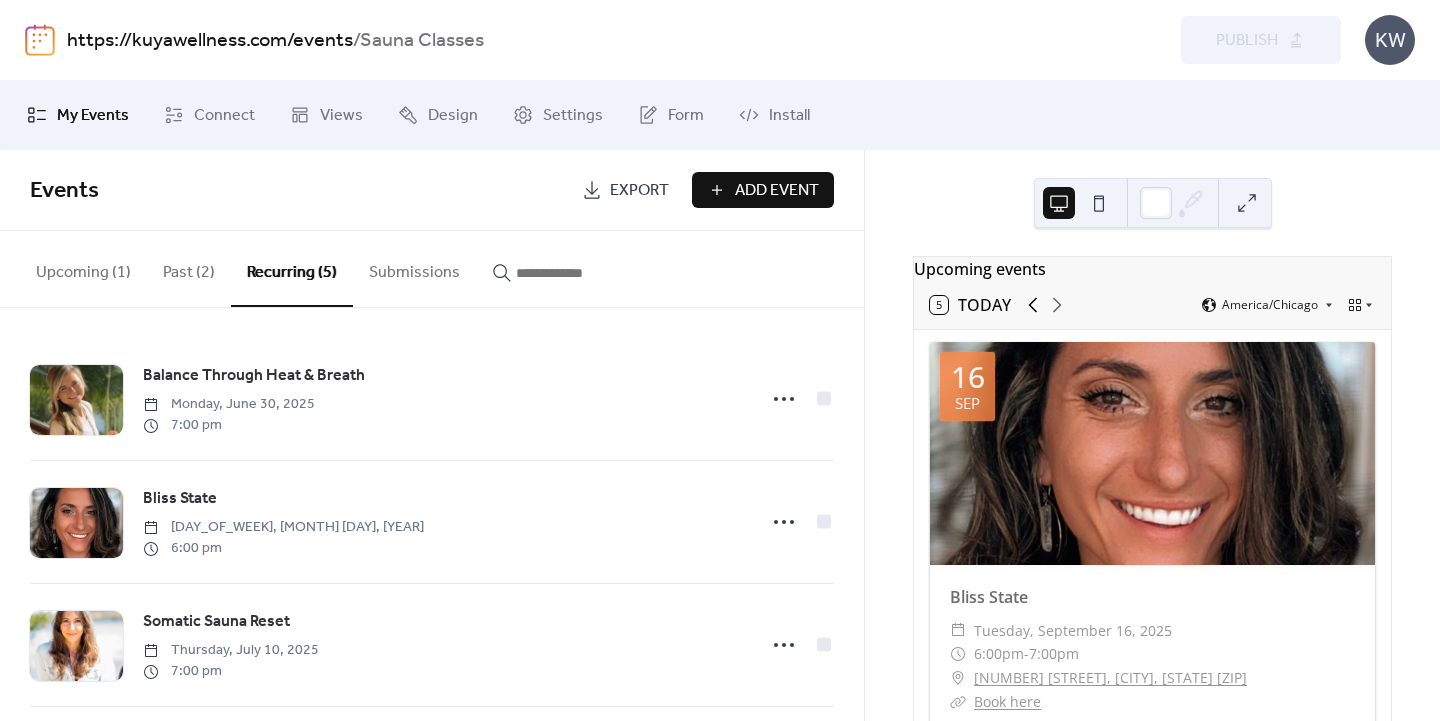click 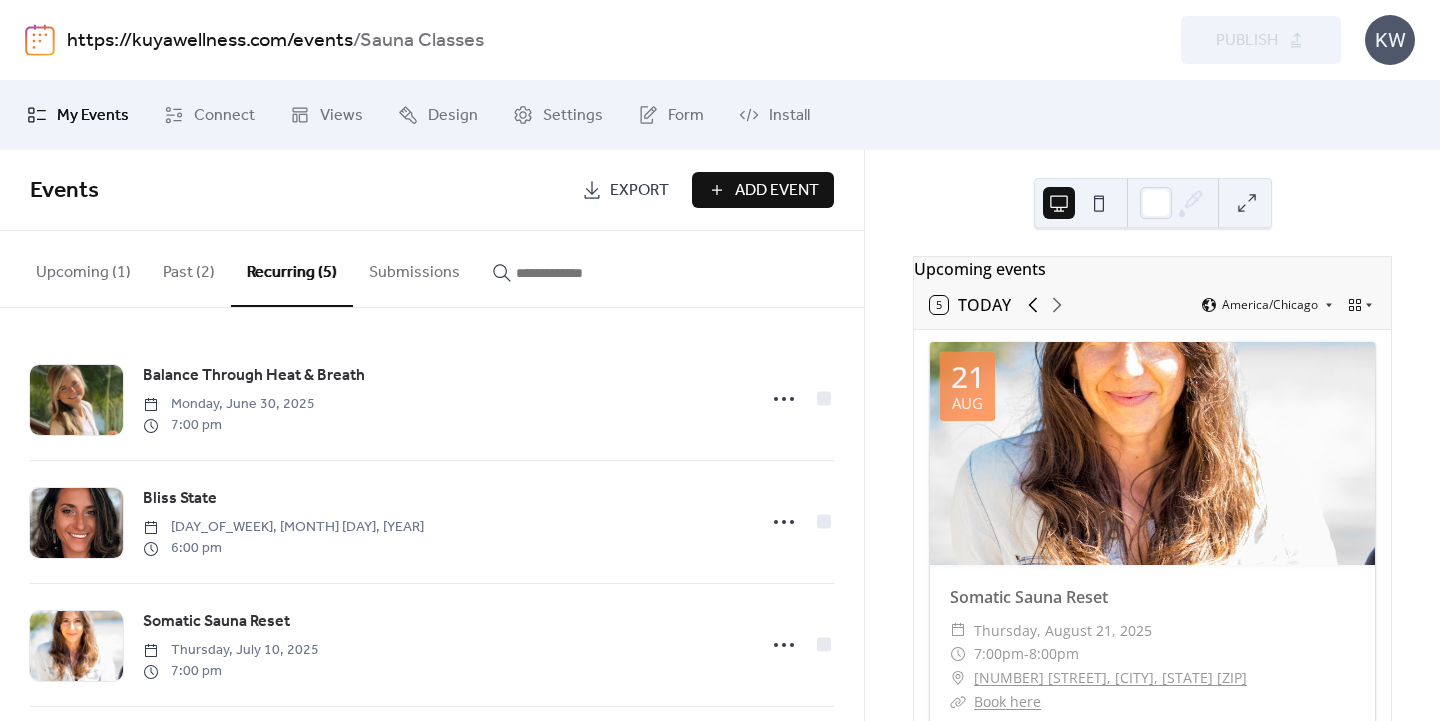 click 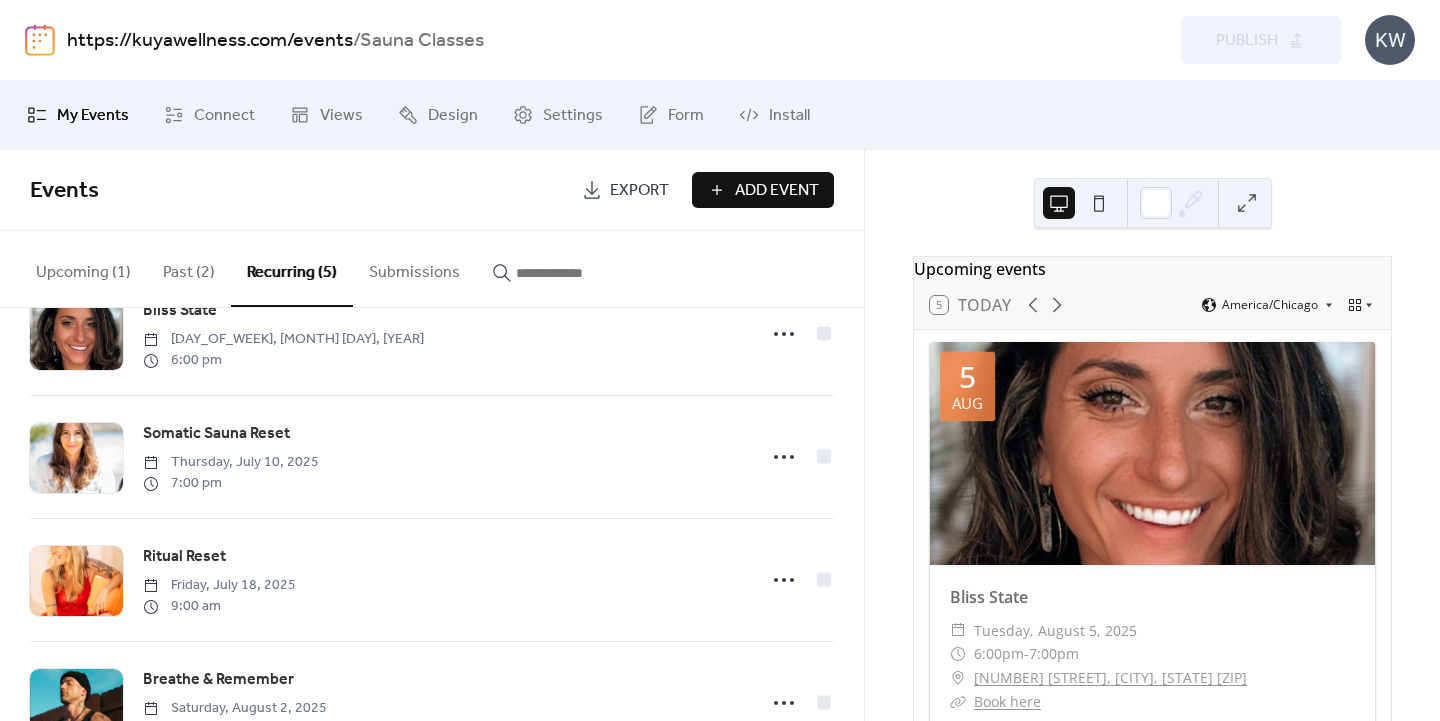 scroll, scrollTop: 189, scrollLeft: 0, axis: vertical 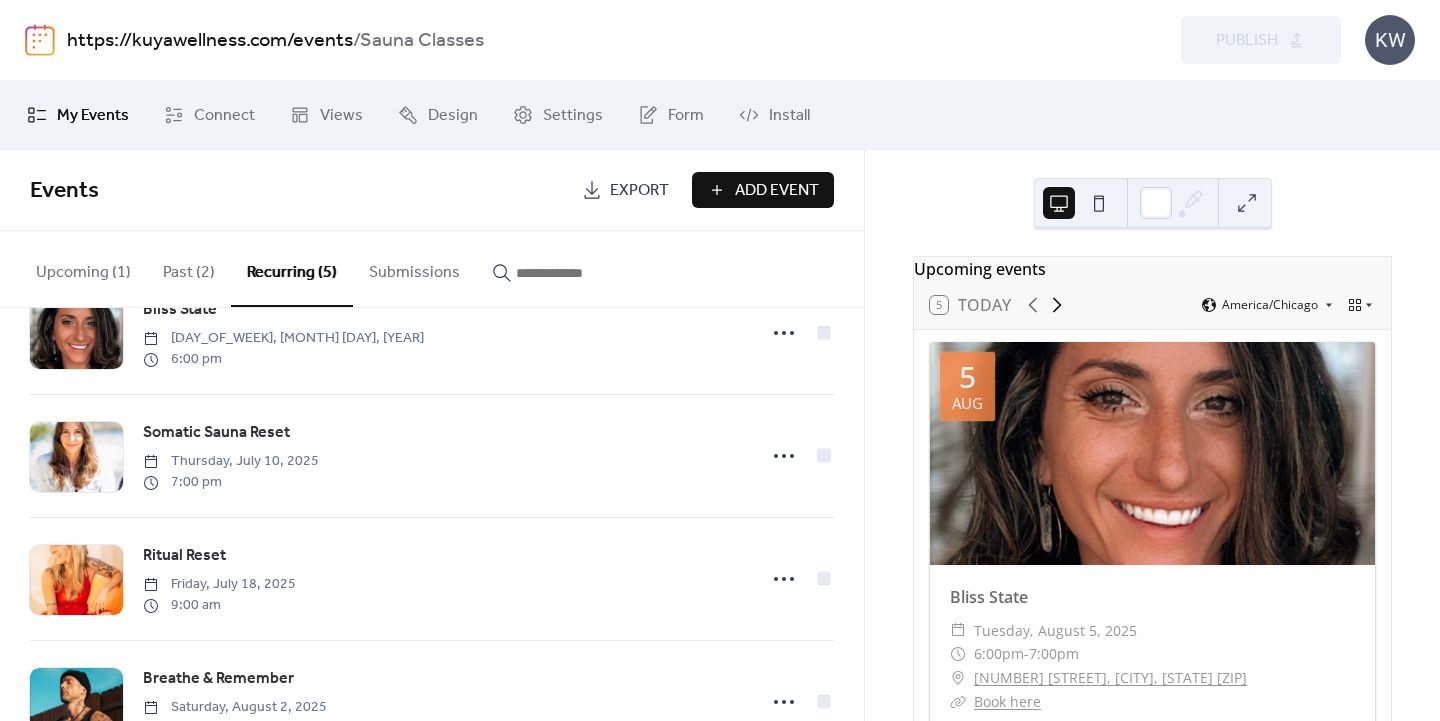 click 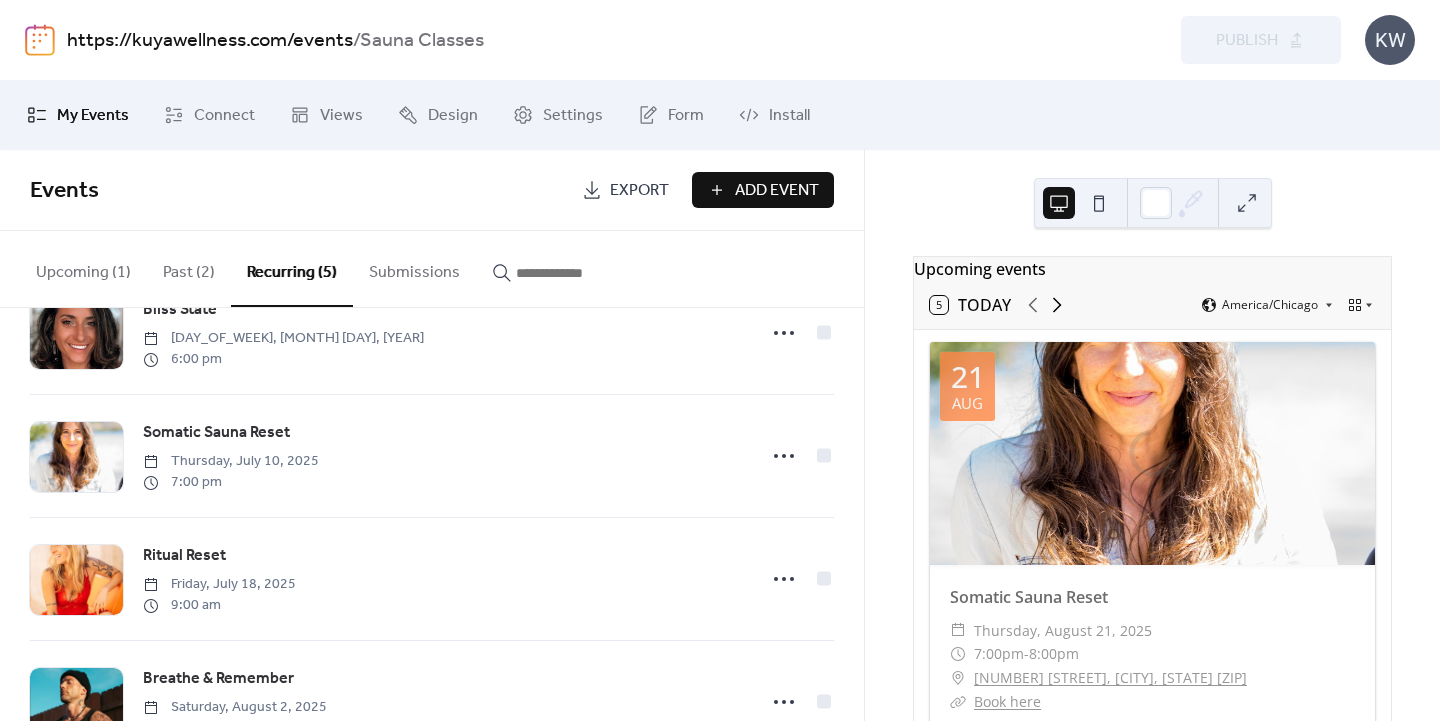 click 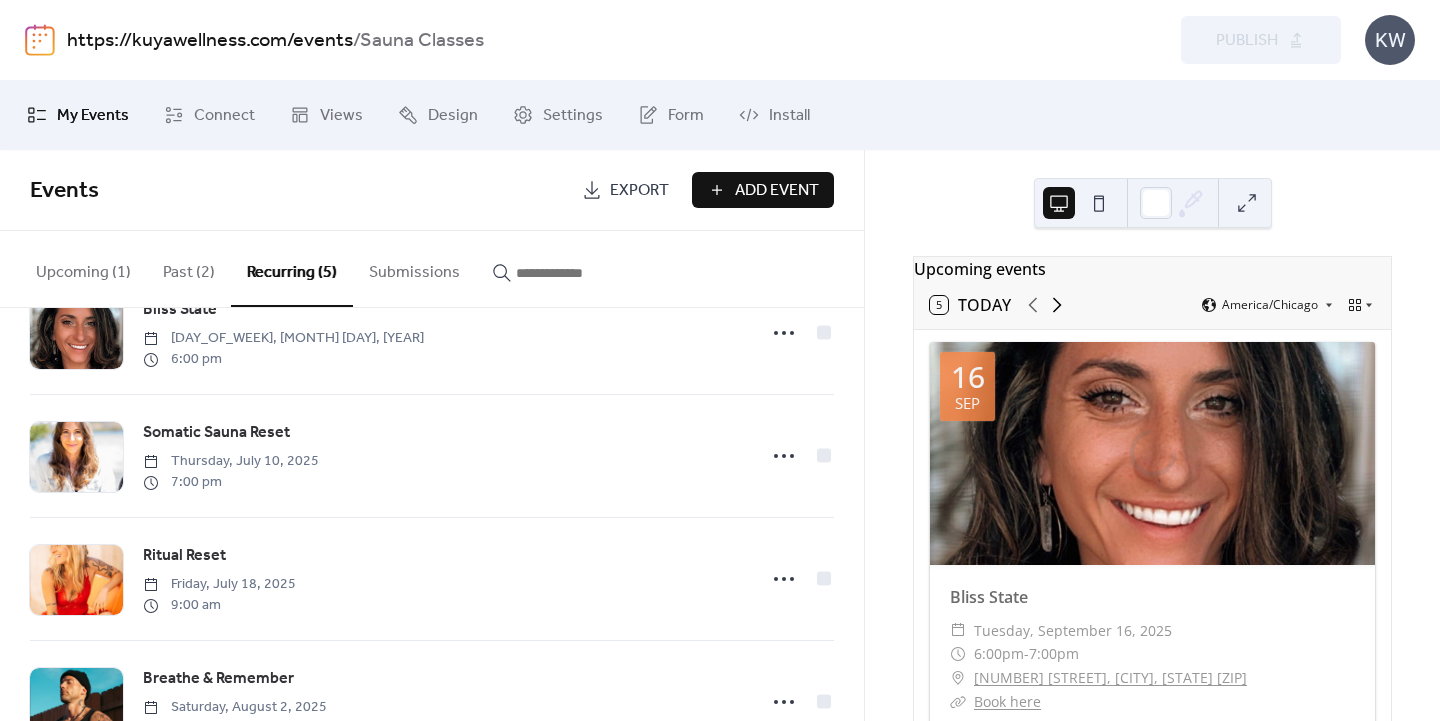 click 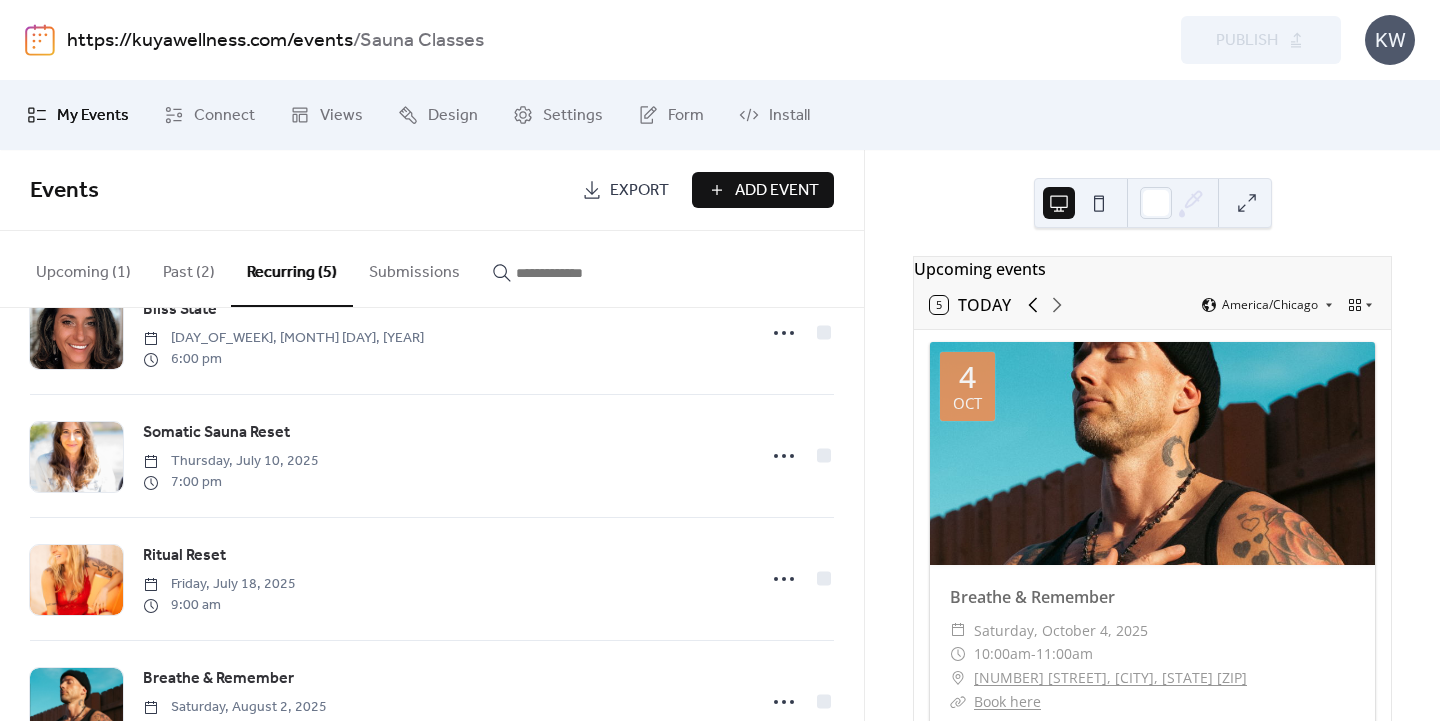 click 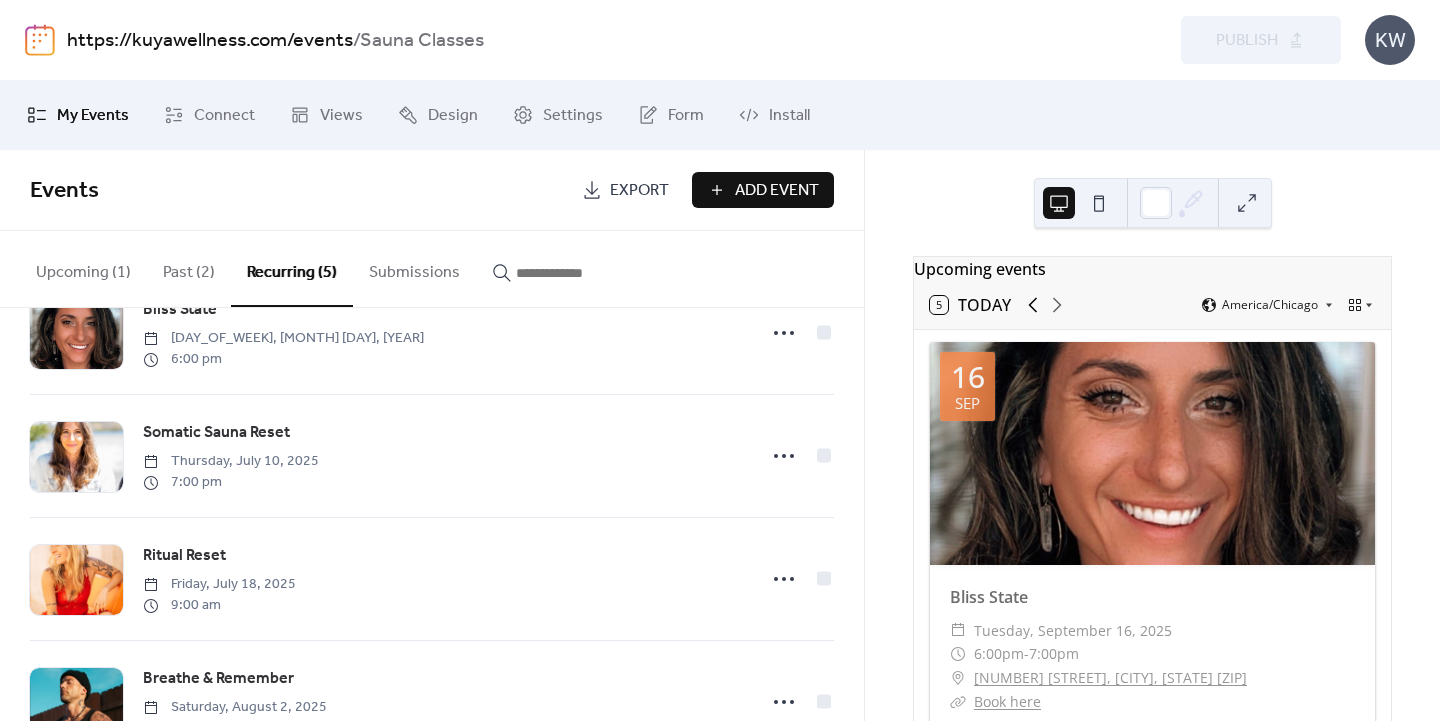 click 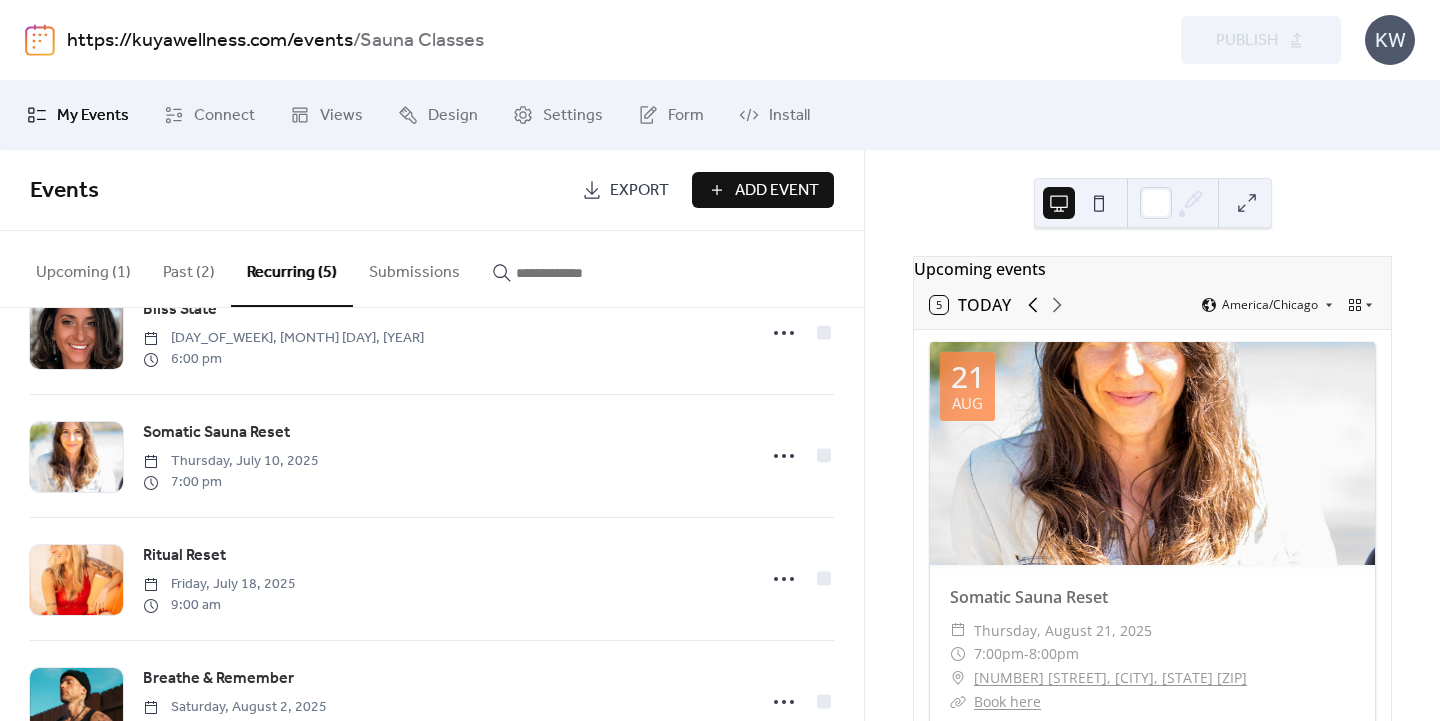 click 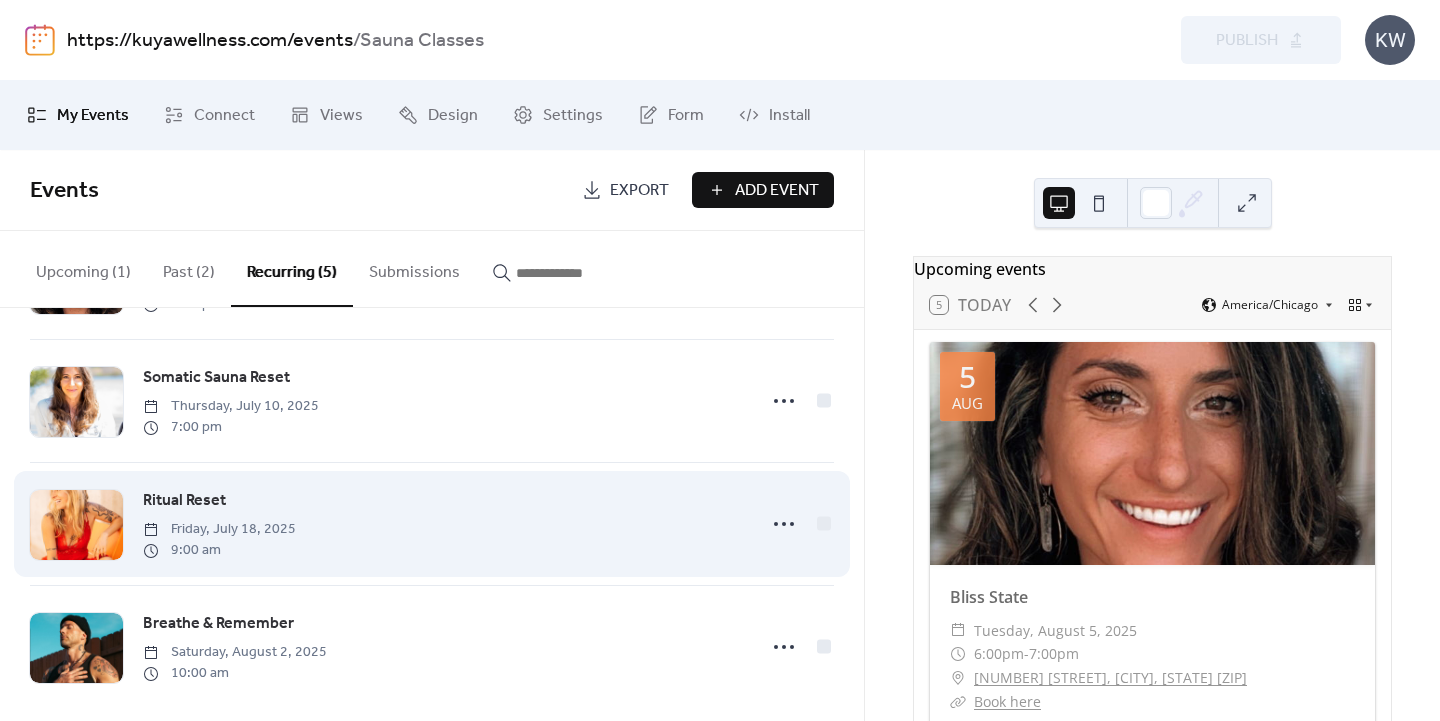 scroll, scrollTop: 258, scrollLeft: 0, axis: vertical 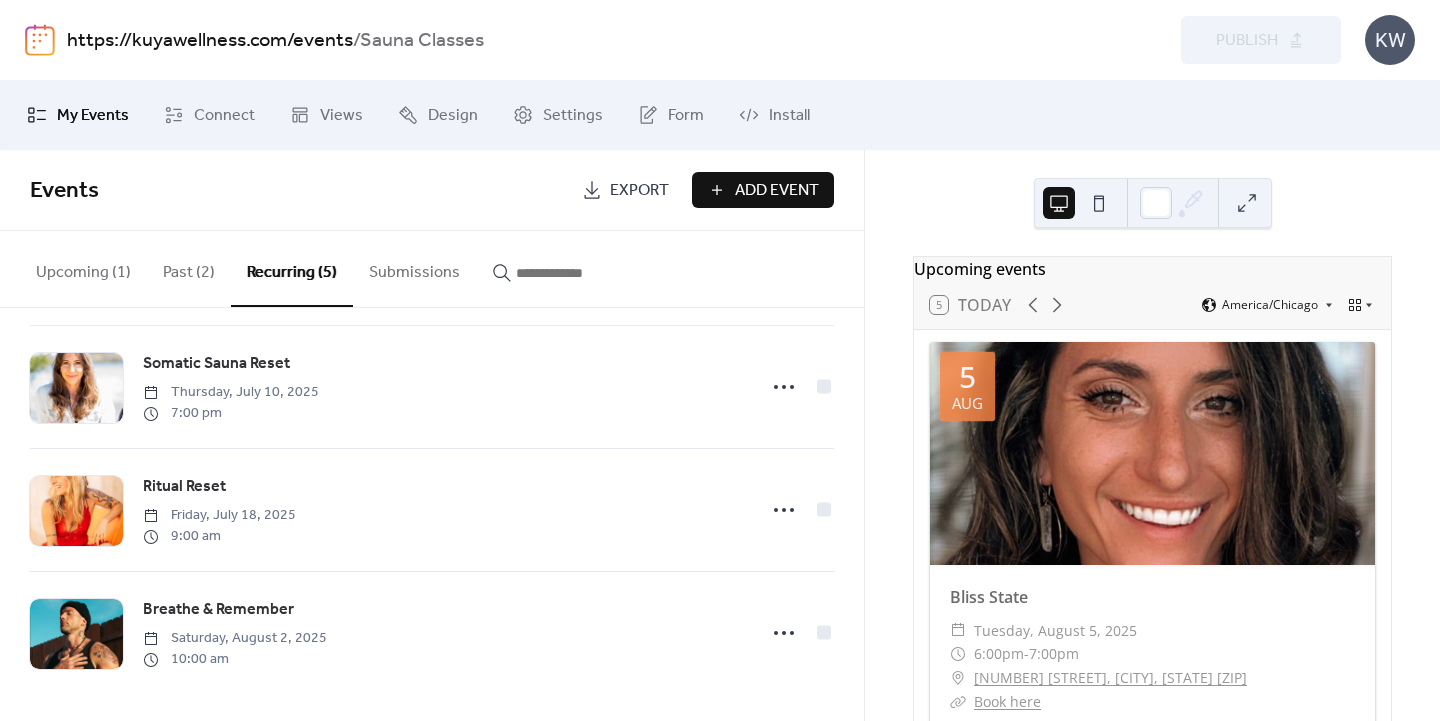 click on "Upcoming (1)" at bounding box center [83, 268] 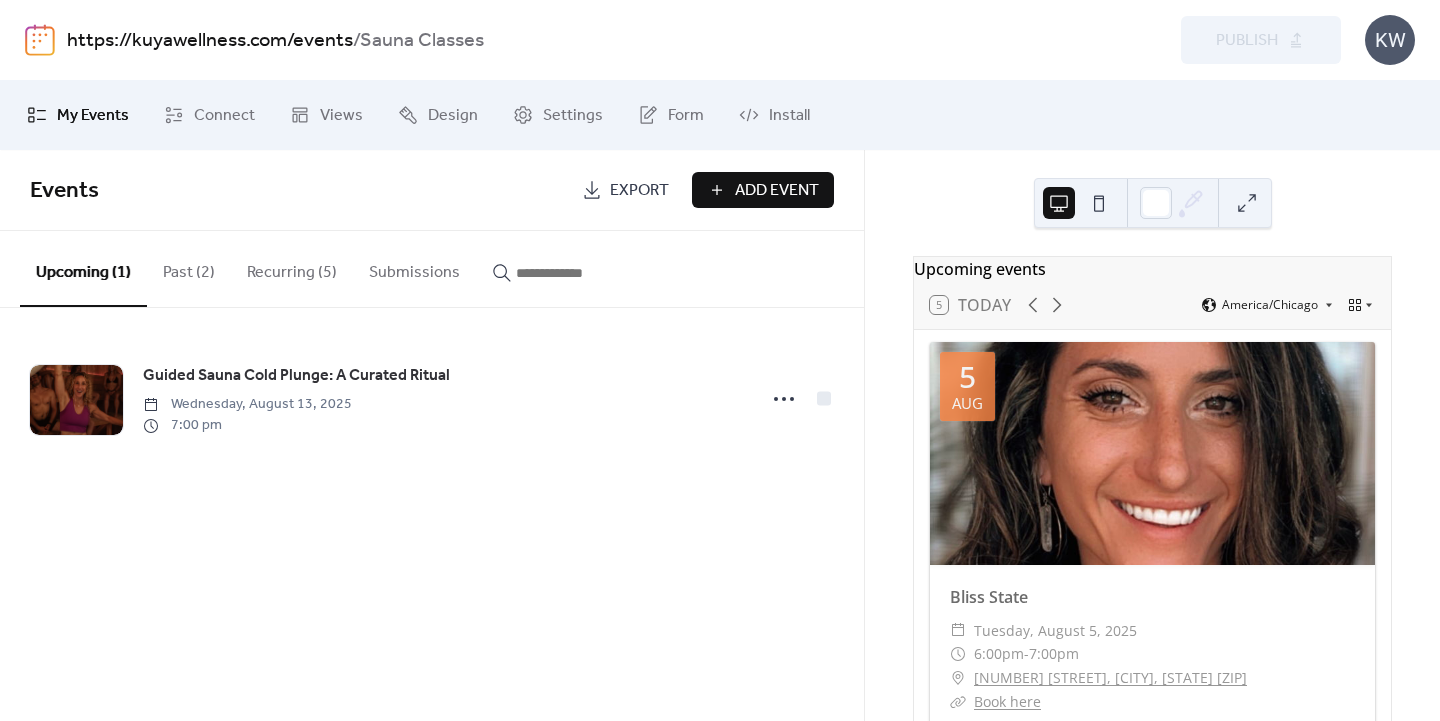 click on "Recurring (5)" at bounding box center (292, 268) 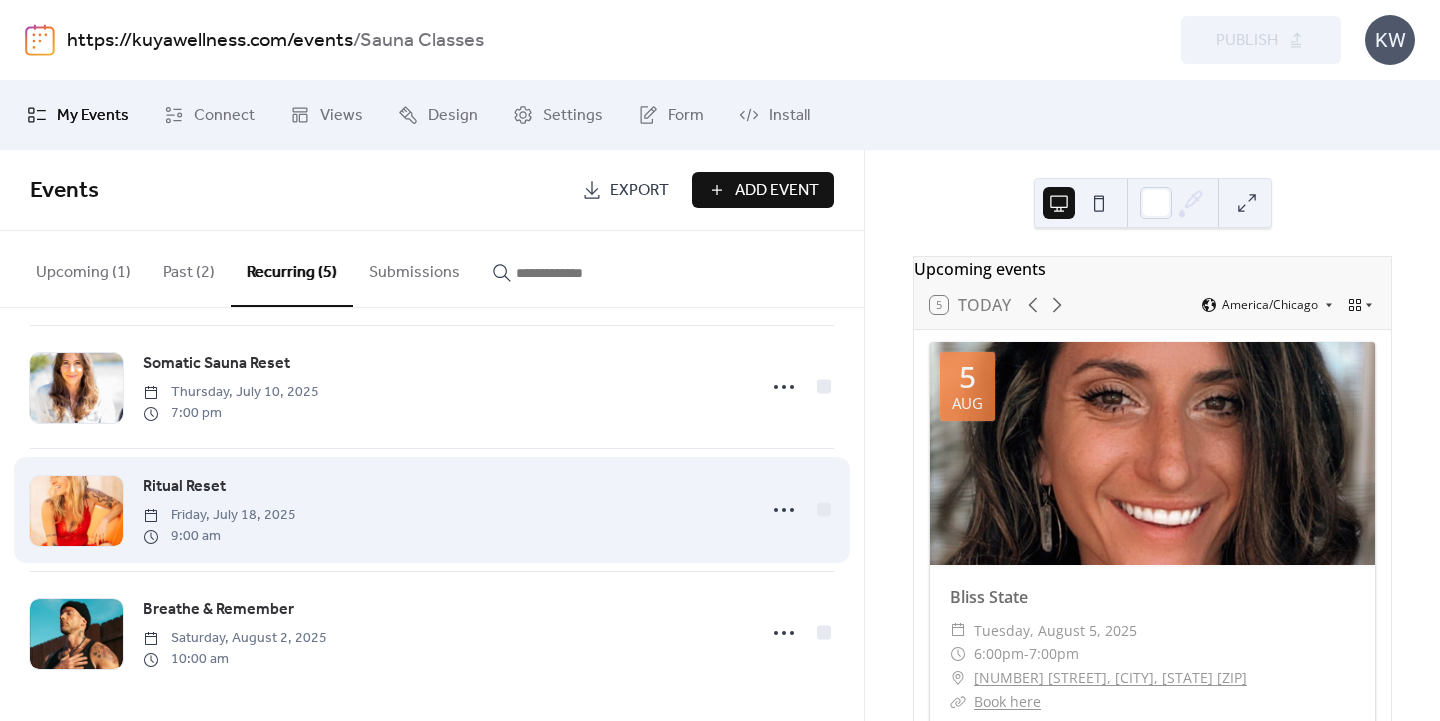 scroll, scrollTop: 263, scrollLeft: 0, axis: vertical 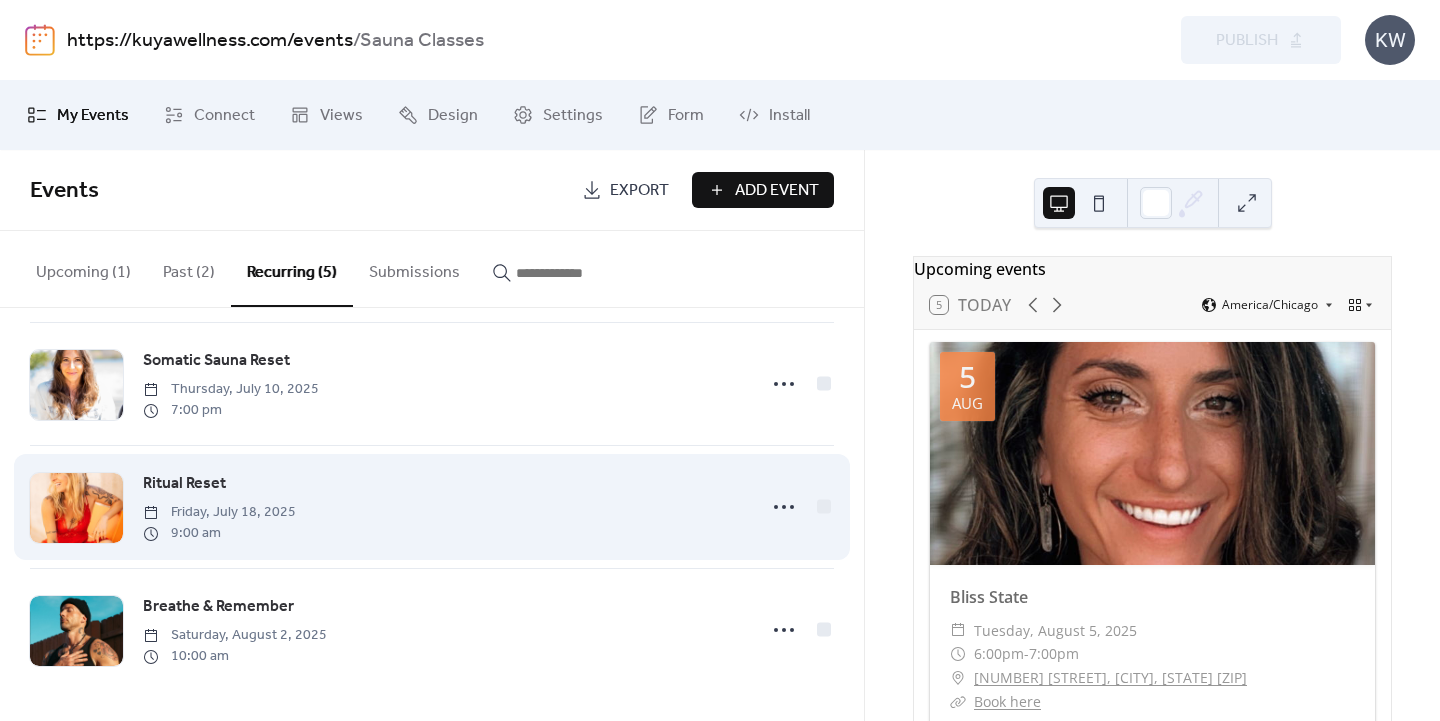 click on "Ritual Reset" at bounding box center (184, 484) 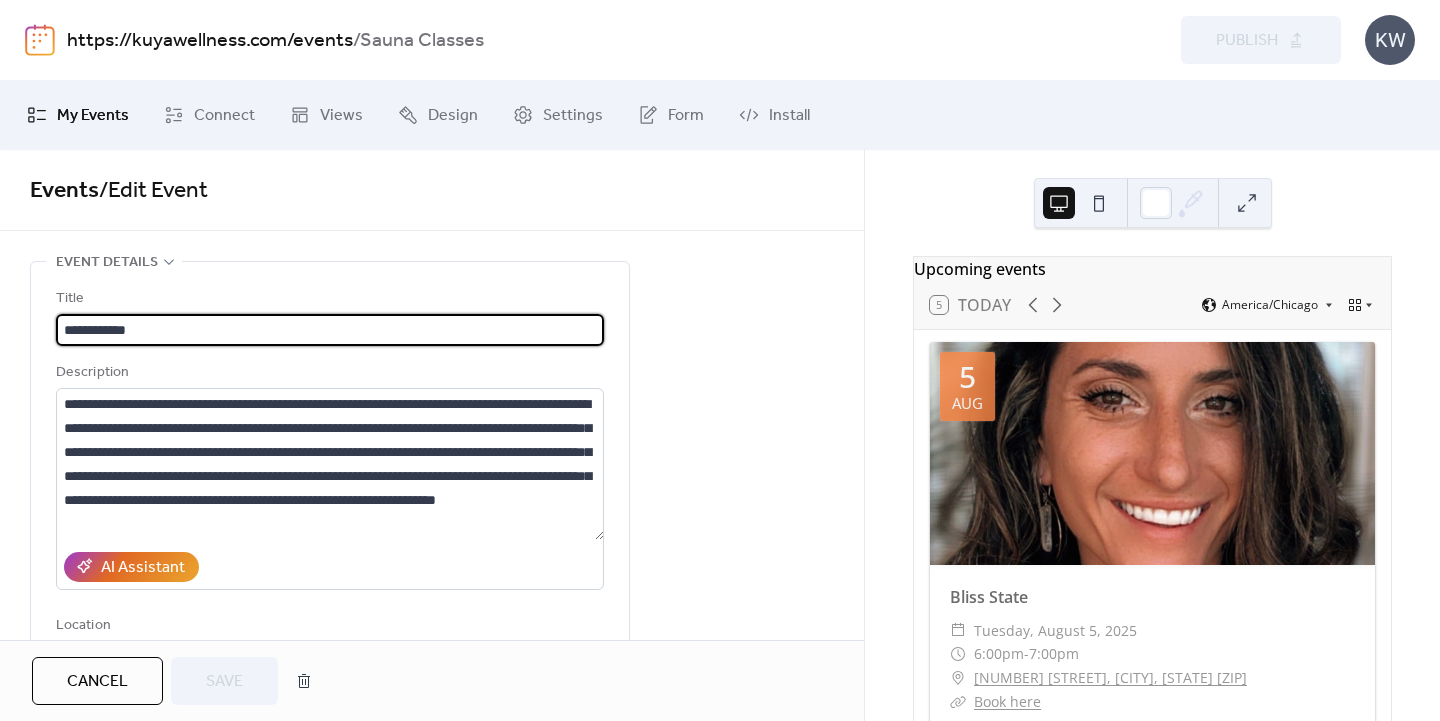 type on "**********" 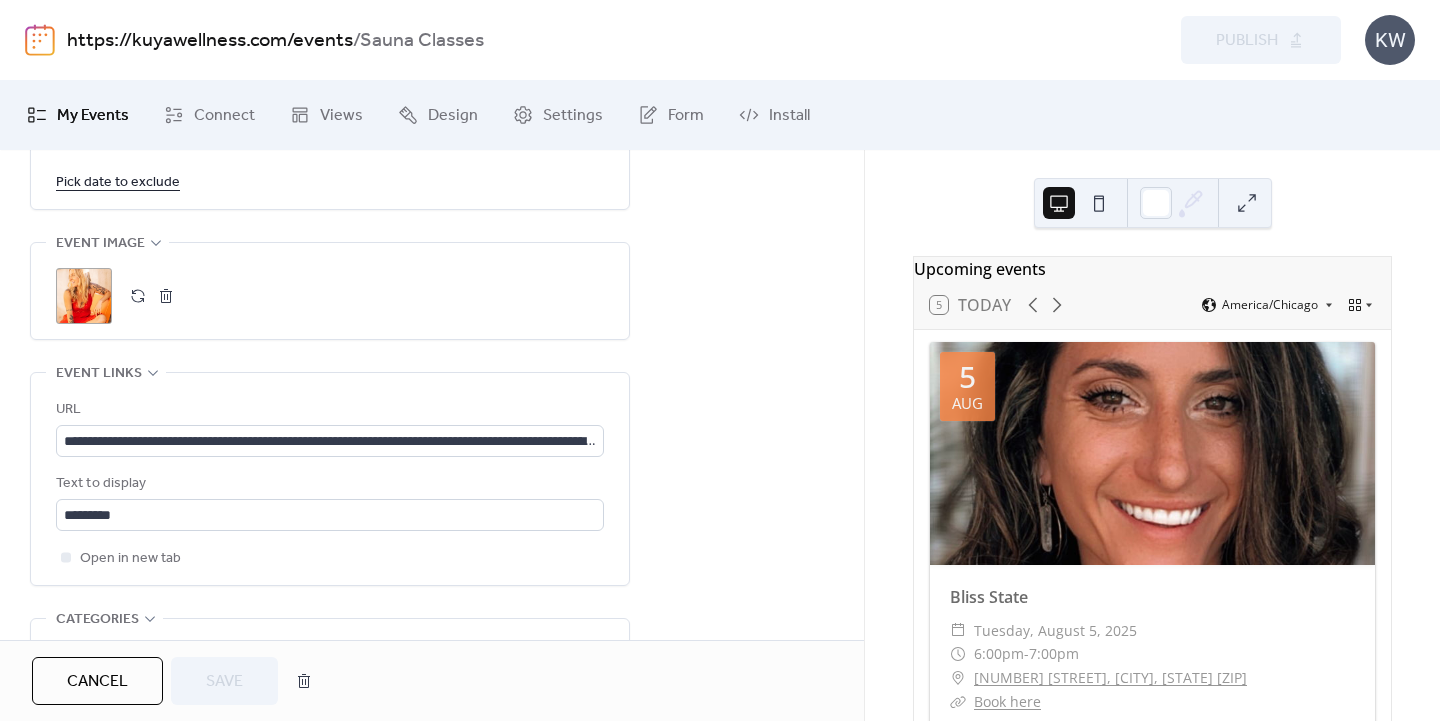 scroll, scrollTop: 1368, scrollLeft: 0, axis: vertical 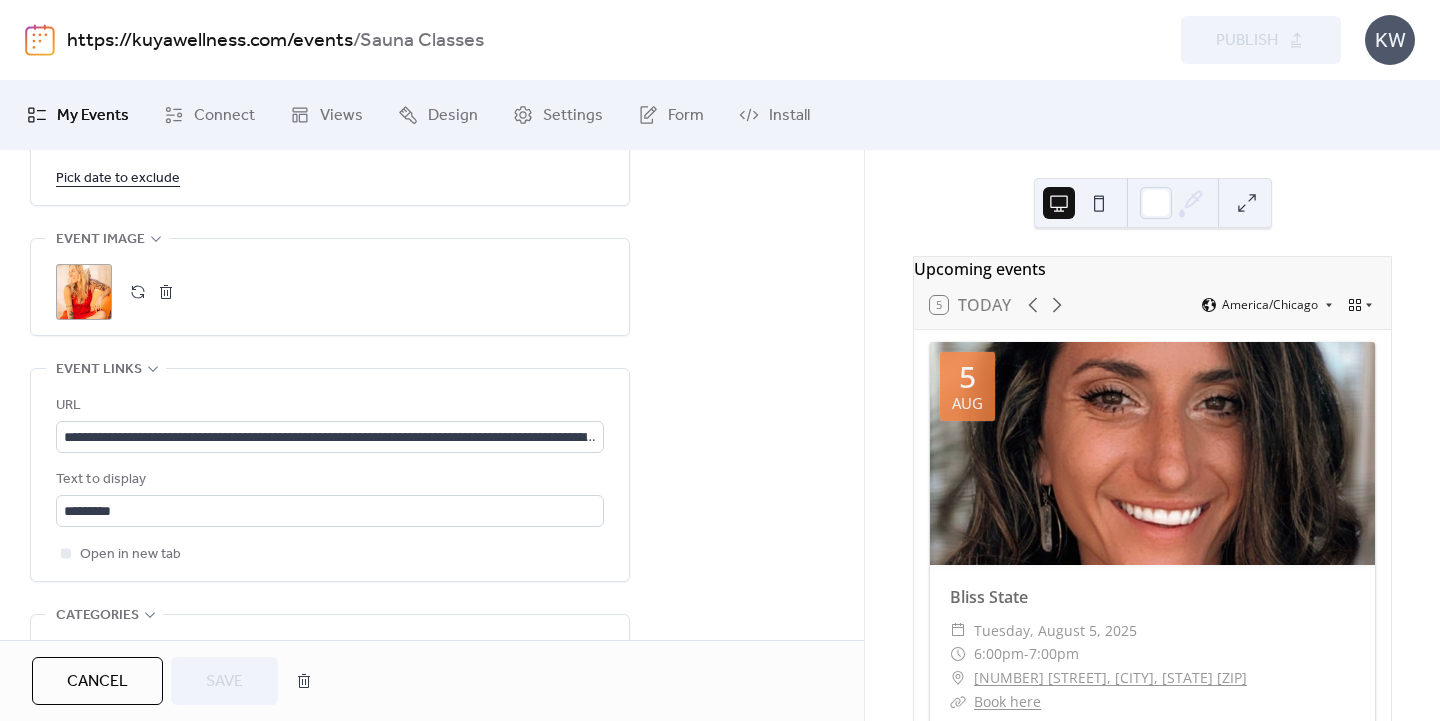 click at bounding box center [1247, 203] 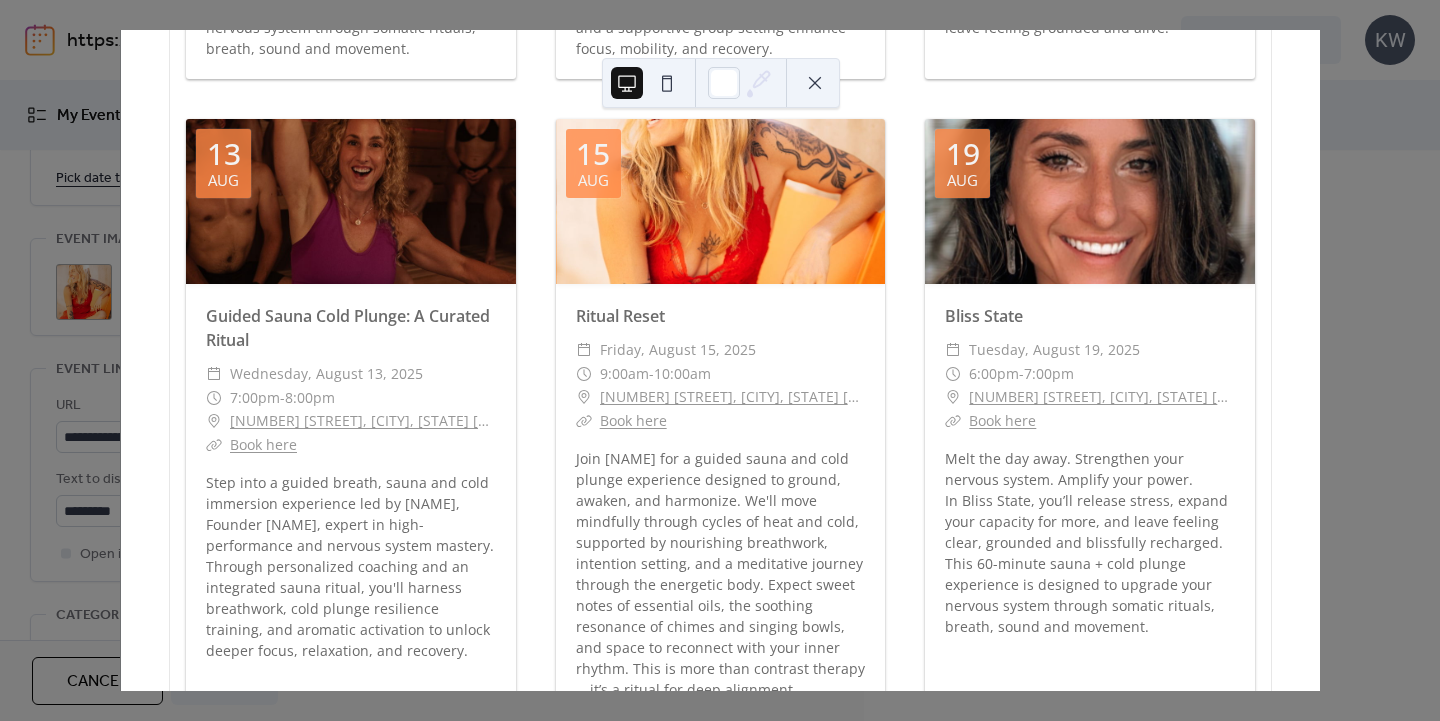 scroll, scrollTop: 647, scrollLeft: 0, axis: vertical 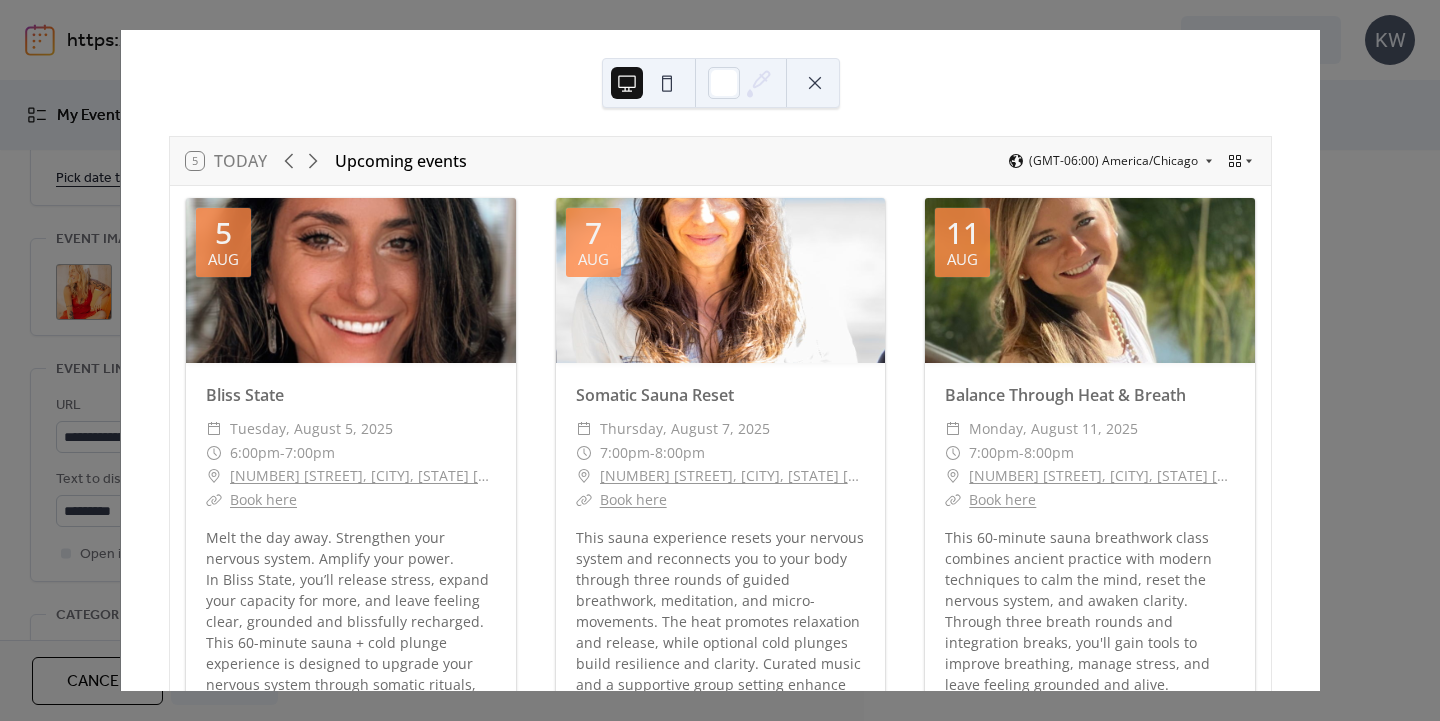 click at bounding box center [815, 83] 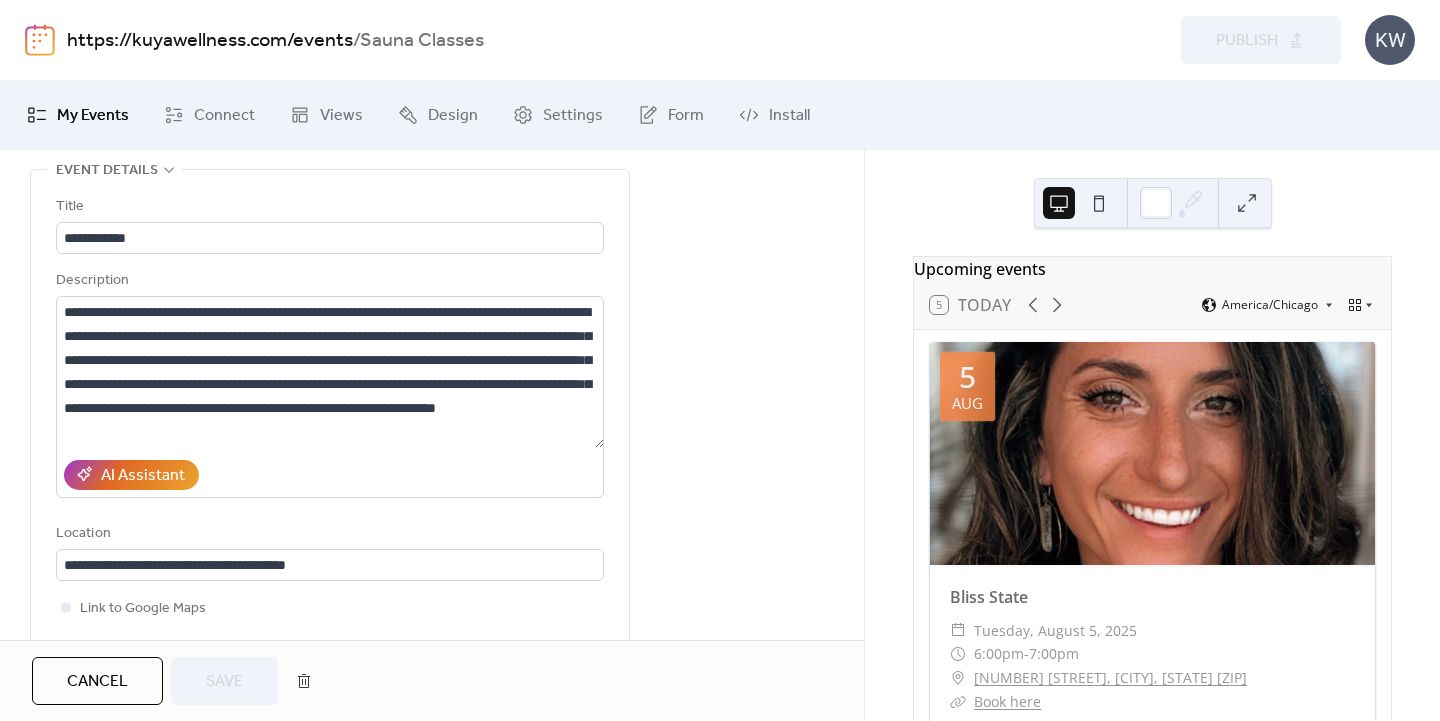 scroll, scrollTop: 0, scrollLeft: 0, axis: both 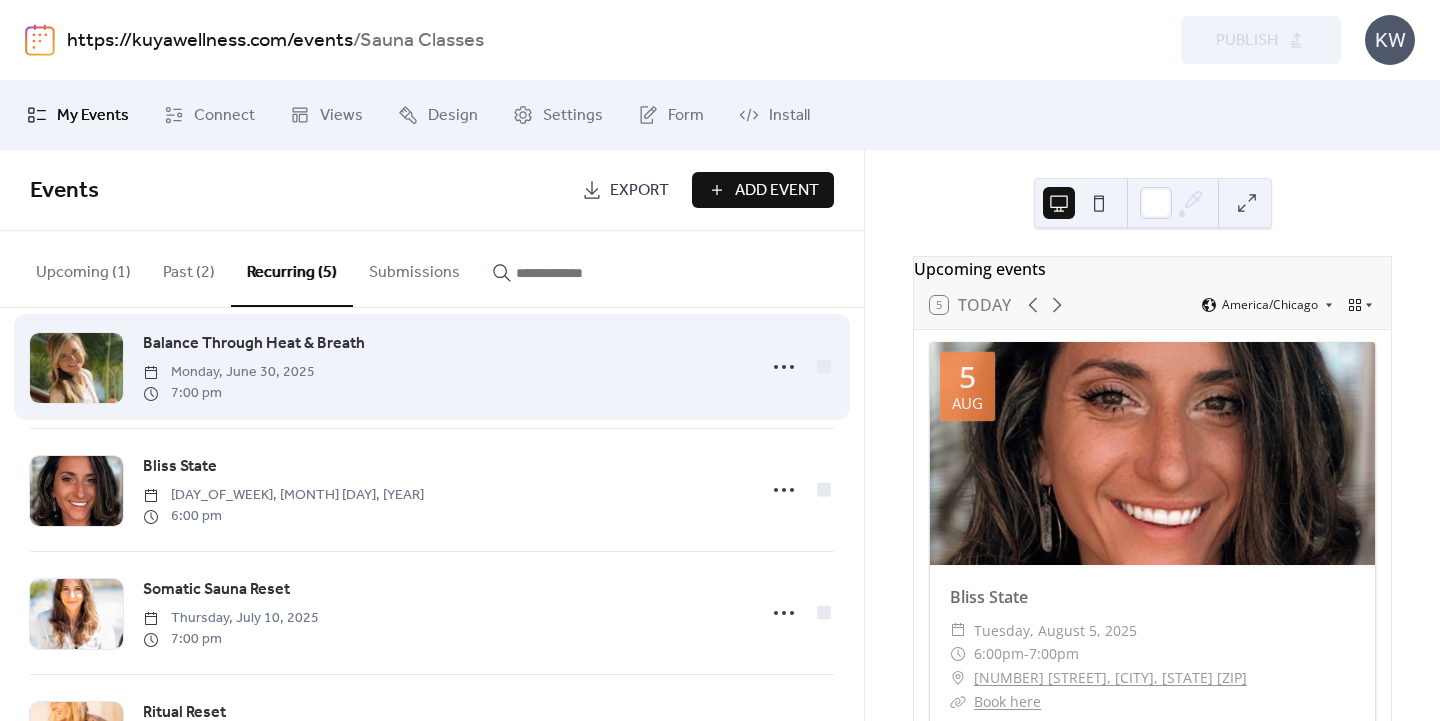 click on "Balance Through Heat & Breath" at bounding box center [254, 344] 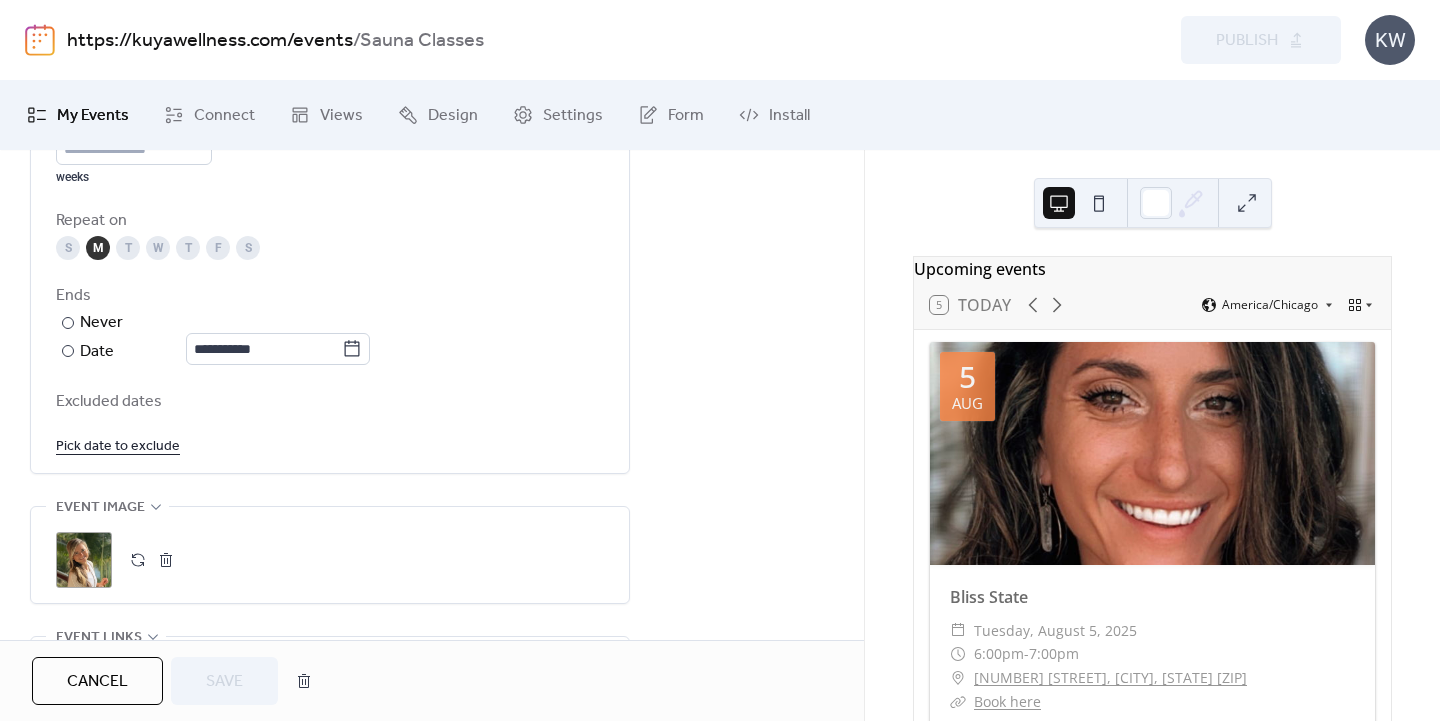 scroll, scrollTop: 1084, scrollLeft: 0, axis: vertical 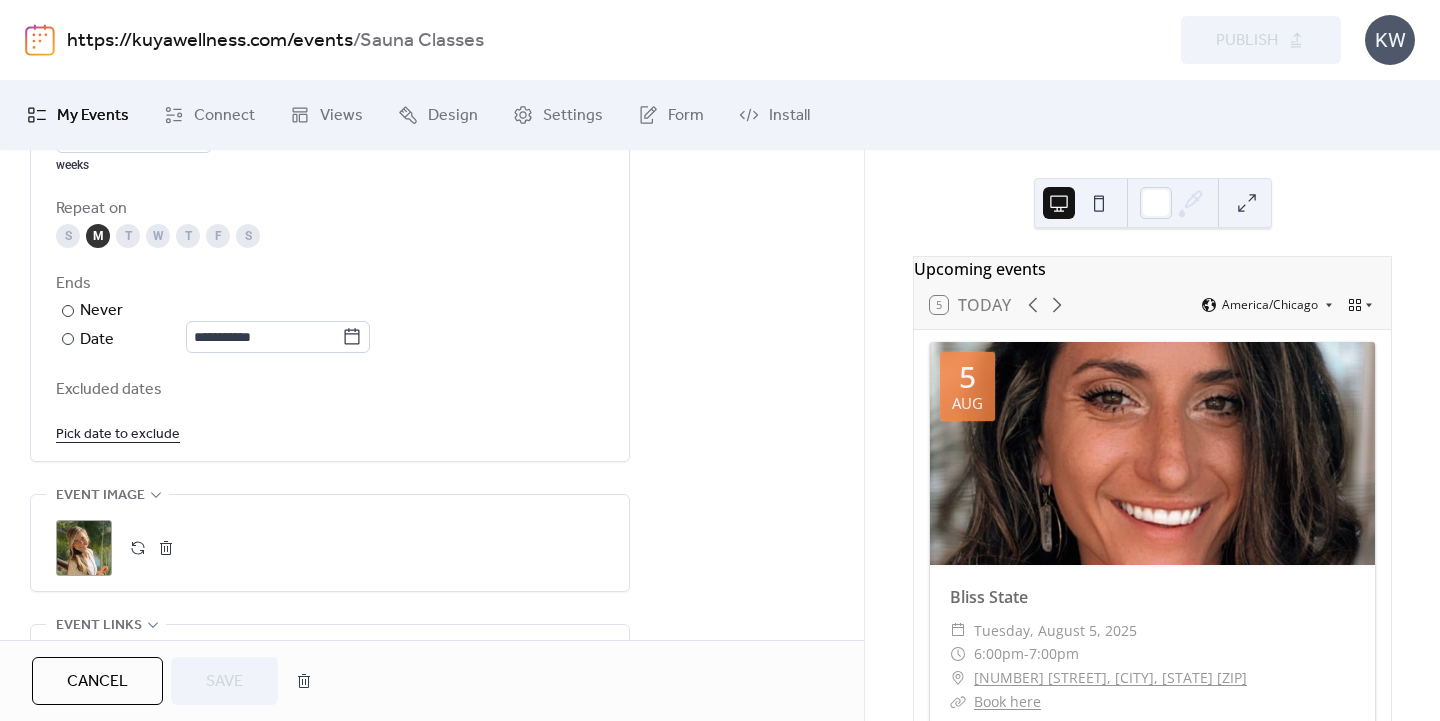 click on "Pick date to exclude" at bounding box center (118, 433) 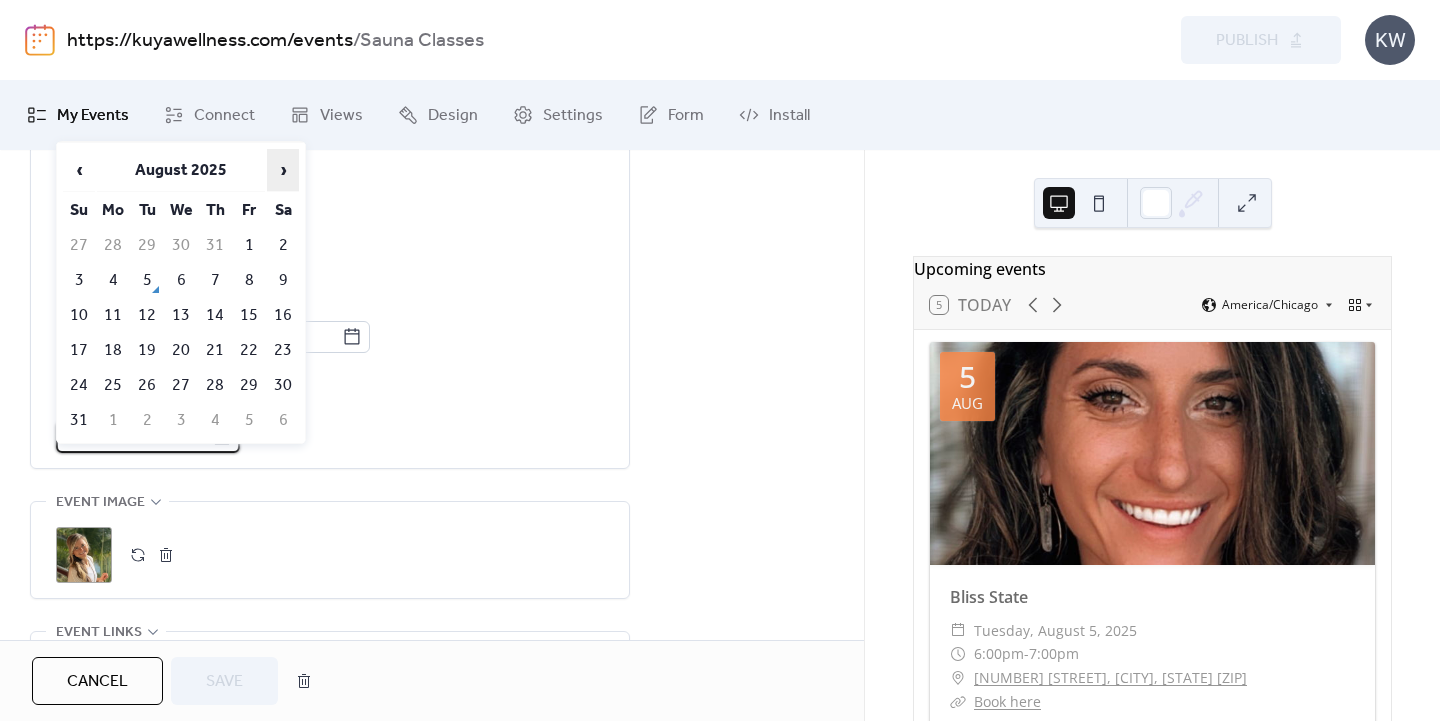 click on "›" at bounding box center [283, 170] 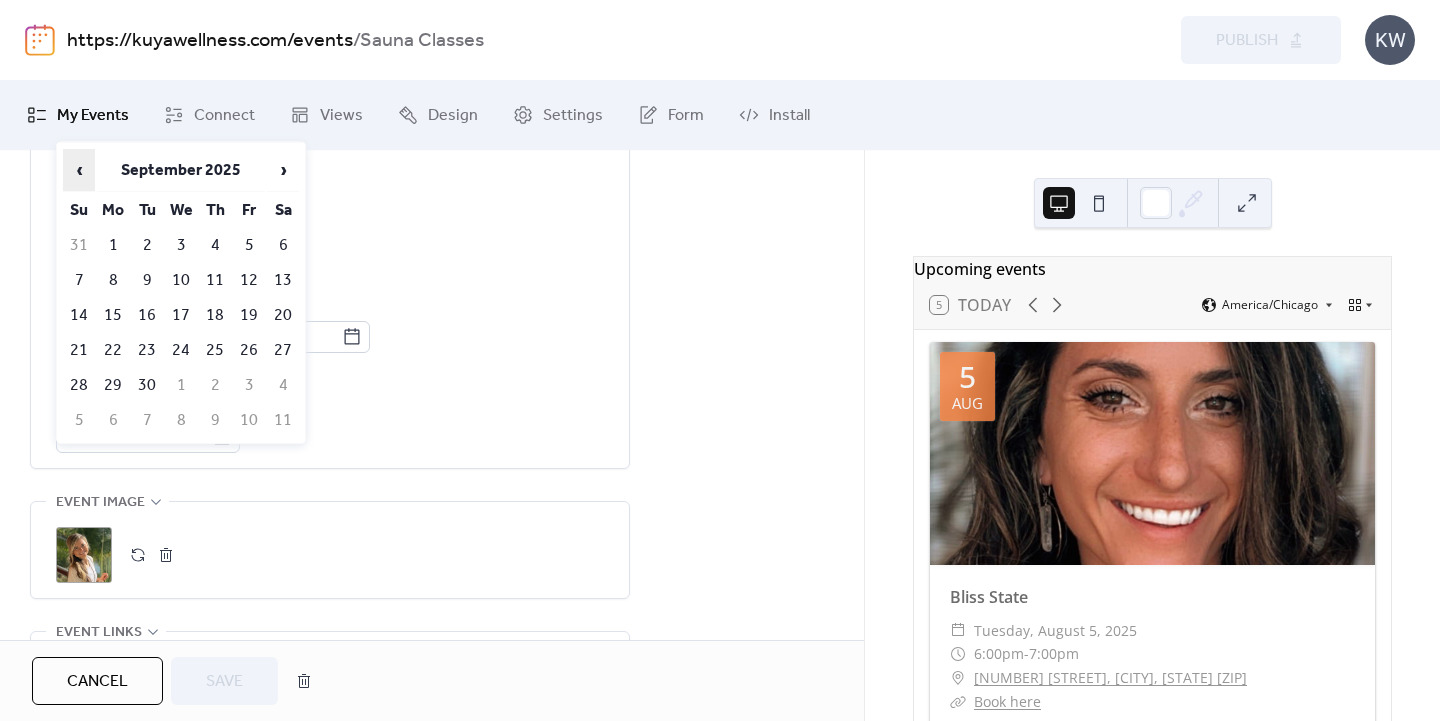 click on "‹" at bounding box center (79, 170) 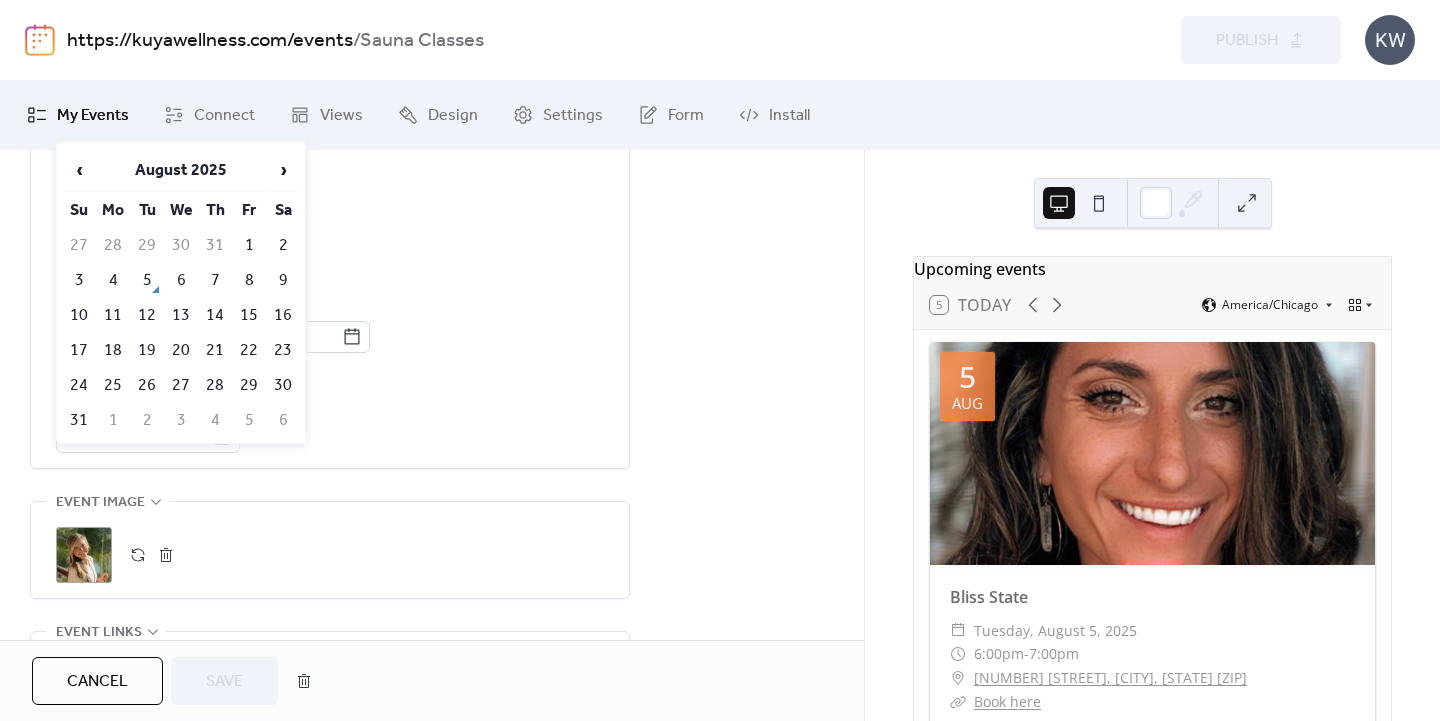 click on "**********" at bounding box center (330, 273) 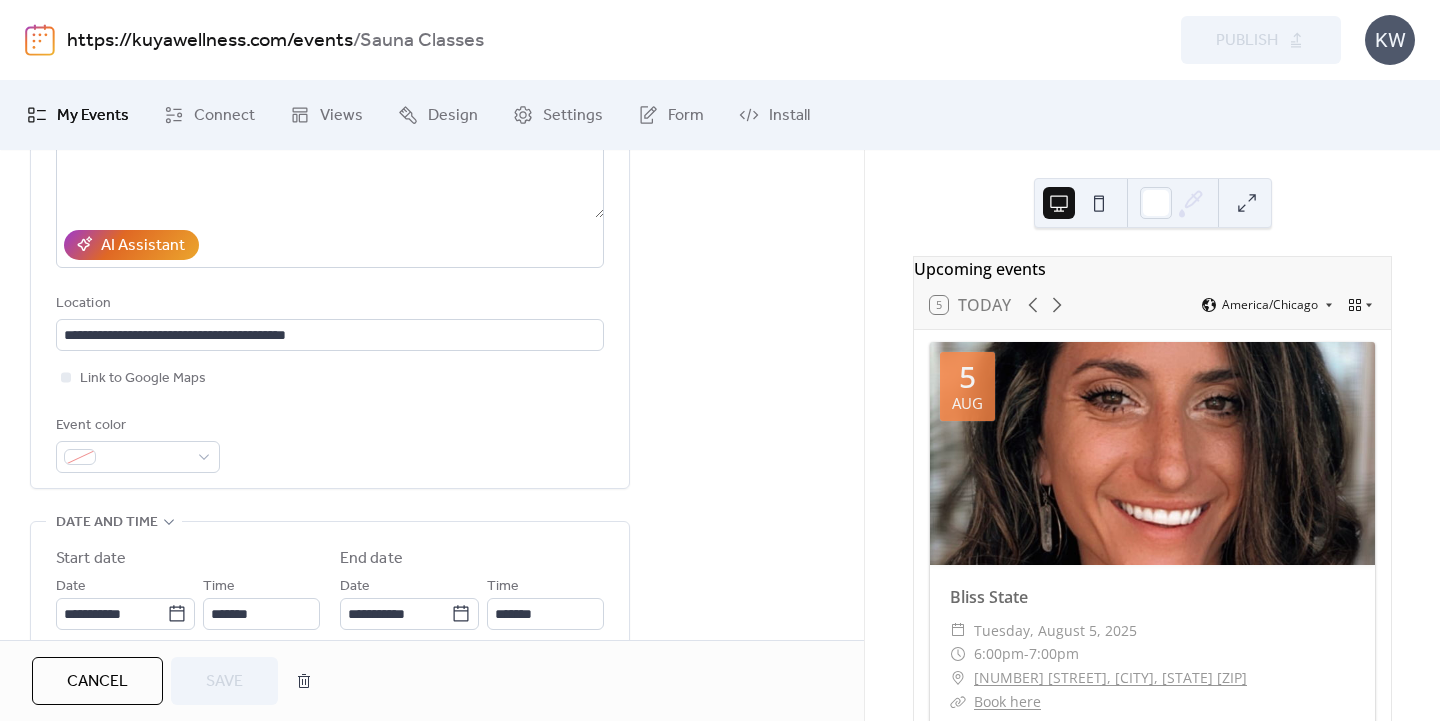 scroll, scrollTop: 0, scrollLeft: 0, axis: both 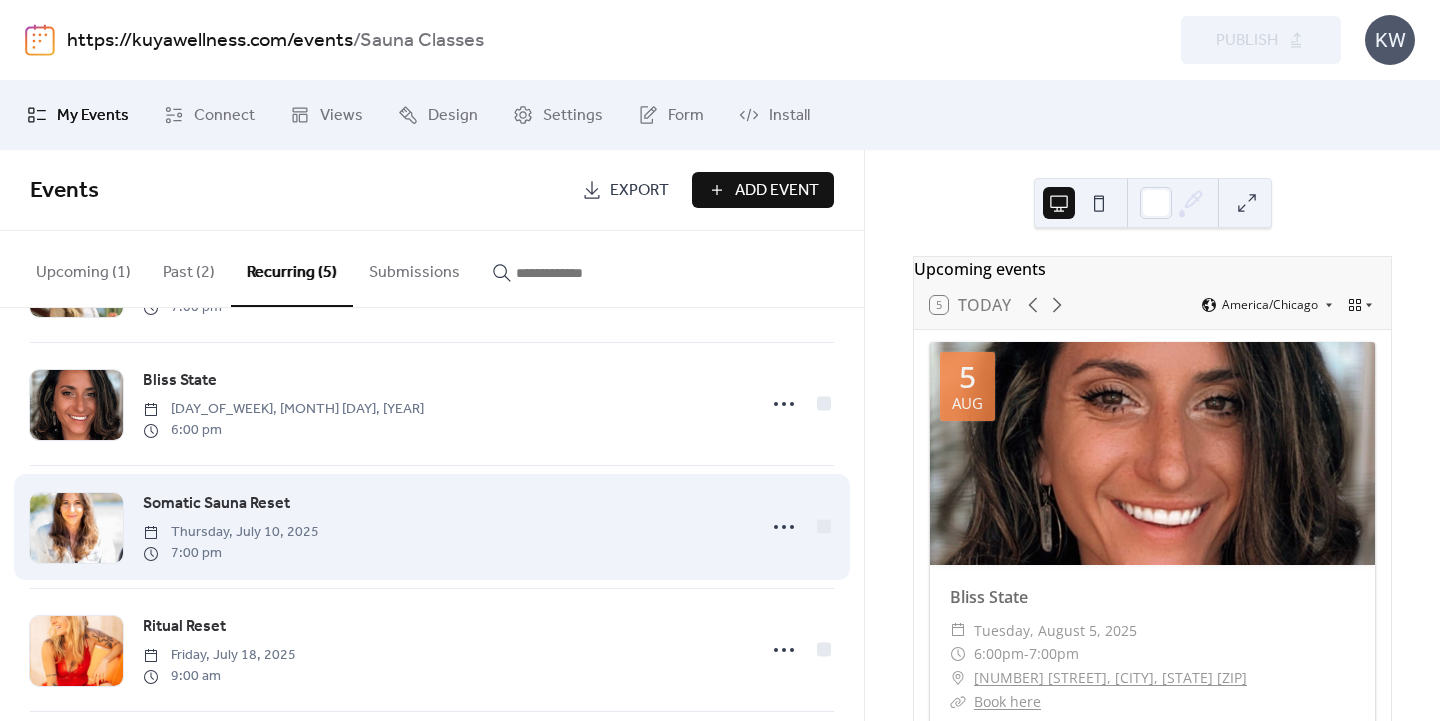 click on "Somatic Sauna Reset" at bounding box center (216, 504) 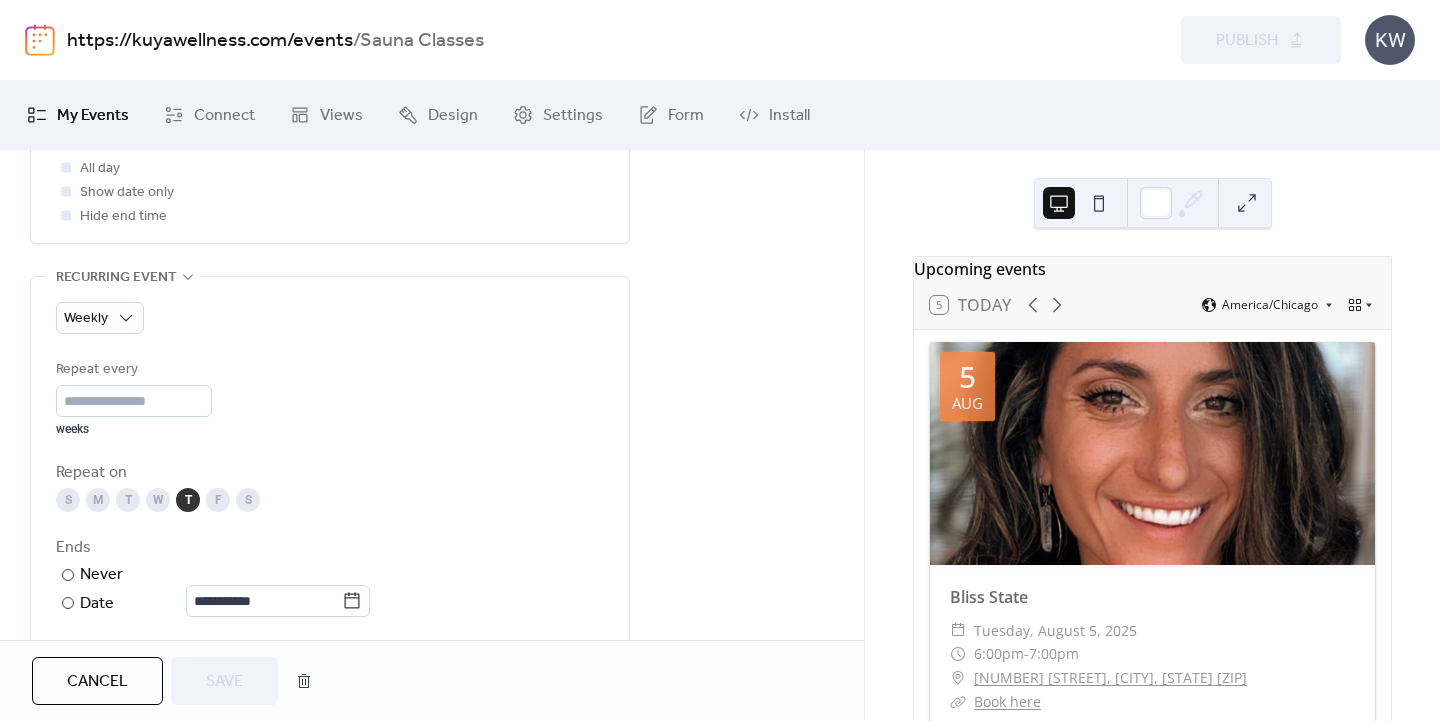 scroll, scrollTop: 0, scrollLeft: 0, axis: both 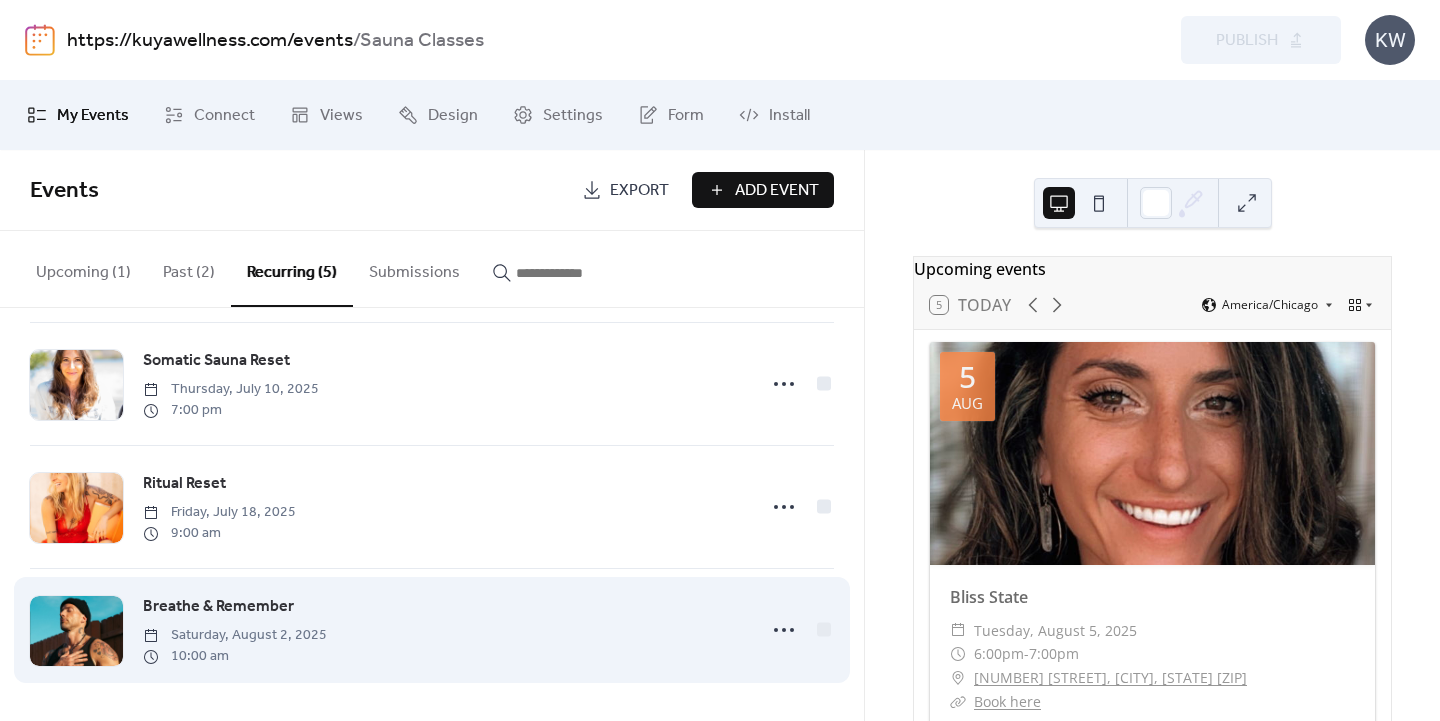 click on "Breathe & Remember" at bounding box center [218, 607] 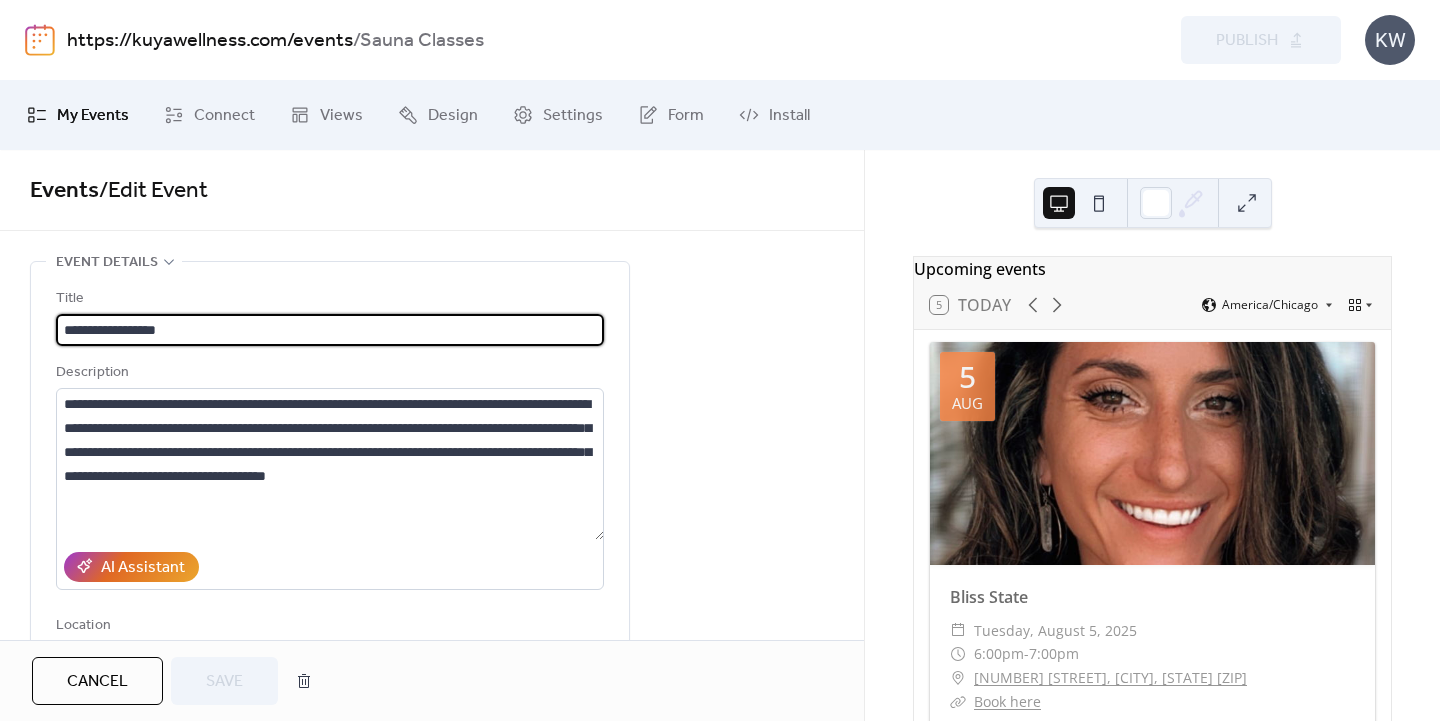 type on "**********" 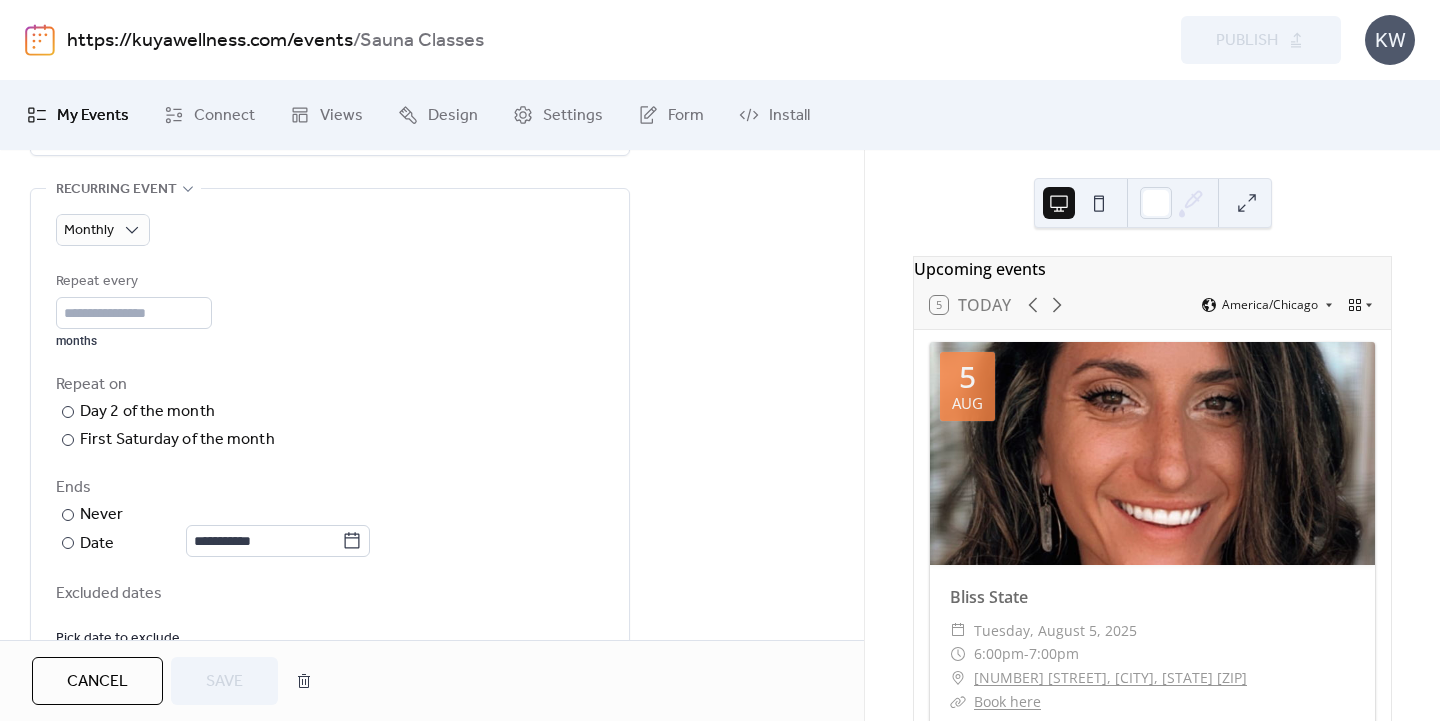 scroll, scrollTop: 910, scrollLeft: 0, axis: vertical 